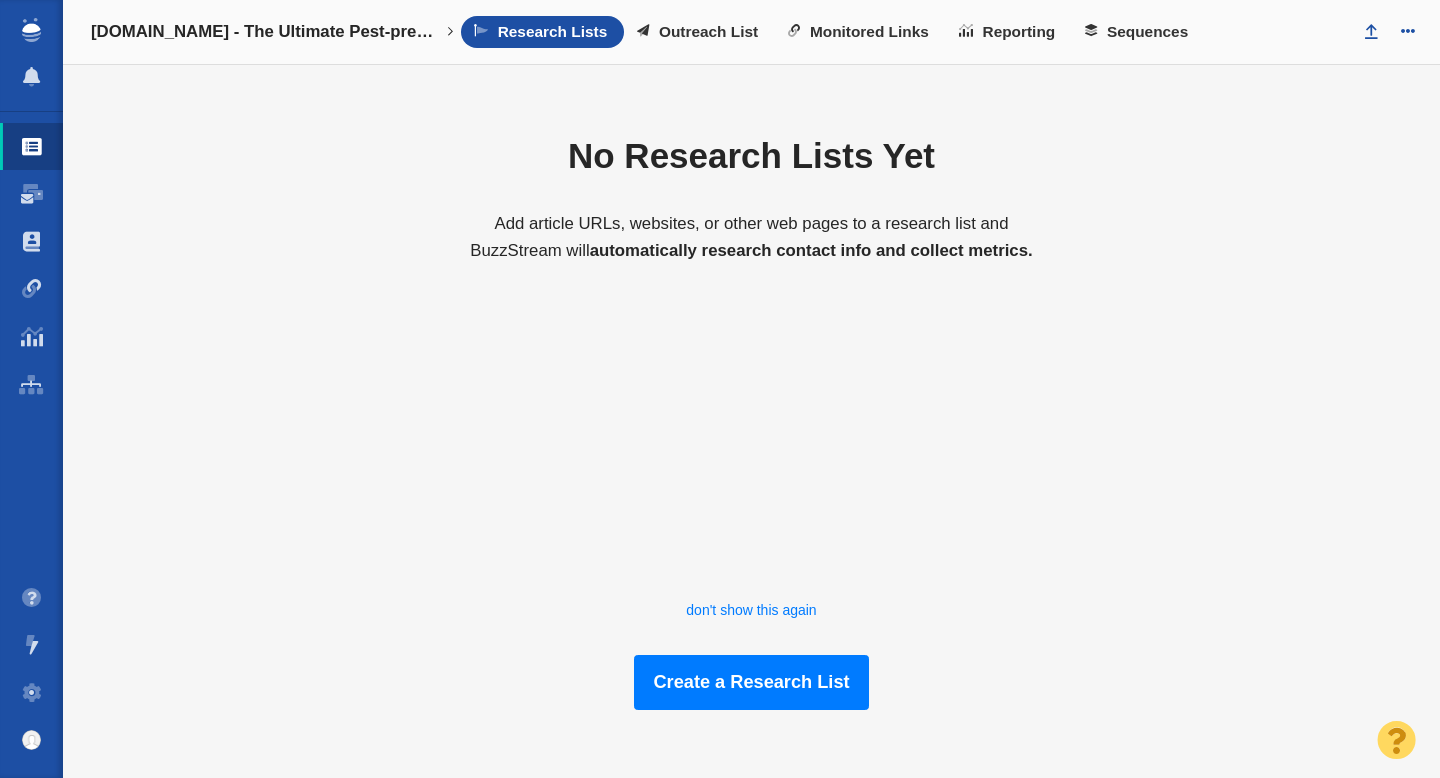 scroll, scrollTop: 0, scrollLeft: 0, axis: both 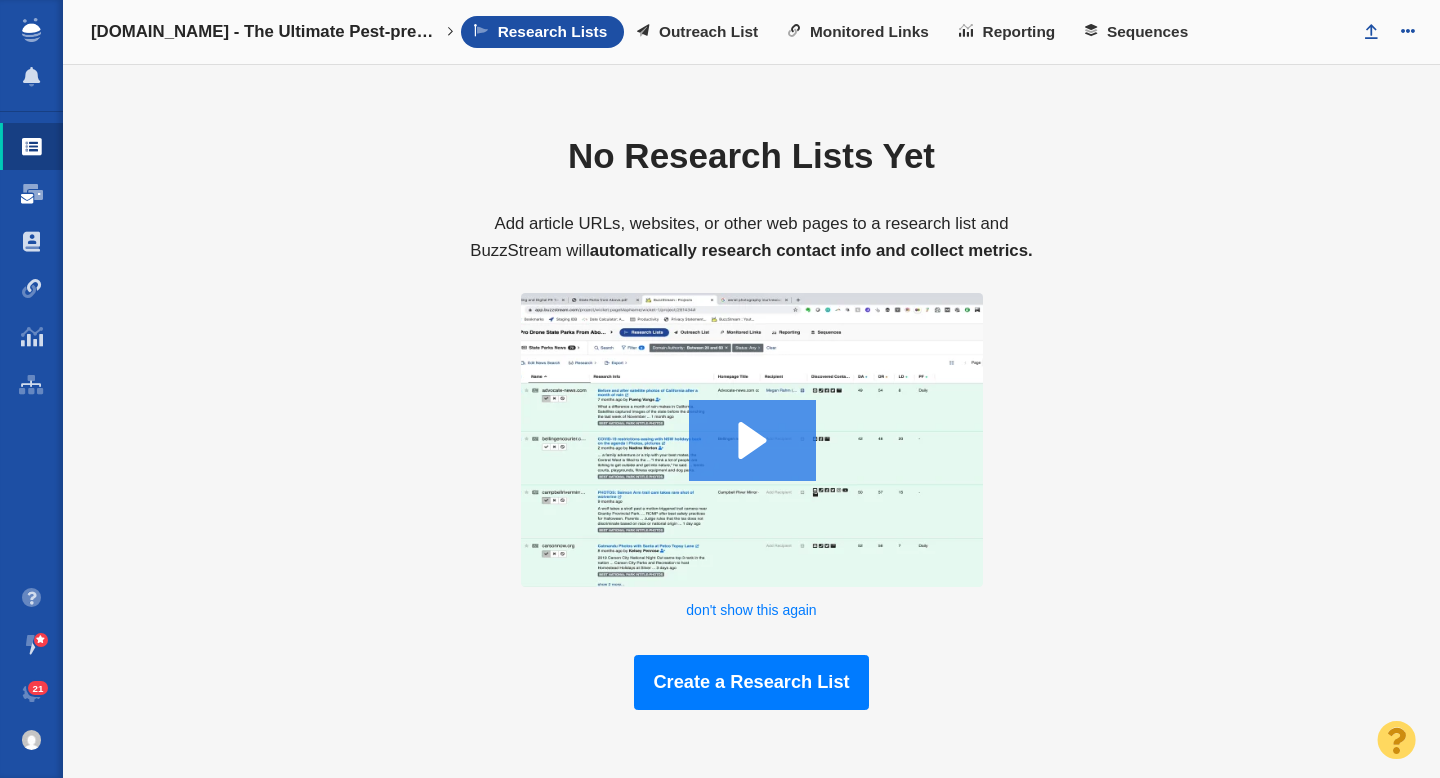 click at bounding box center (32, 194) 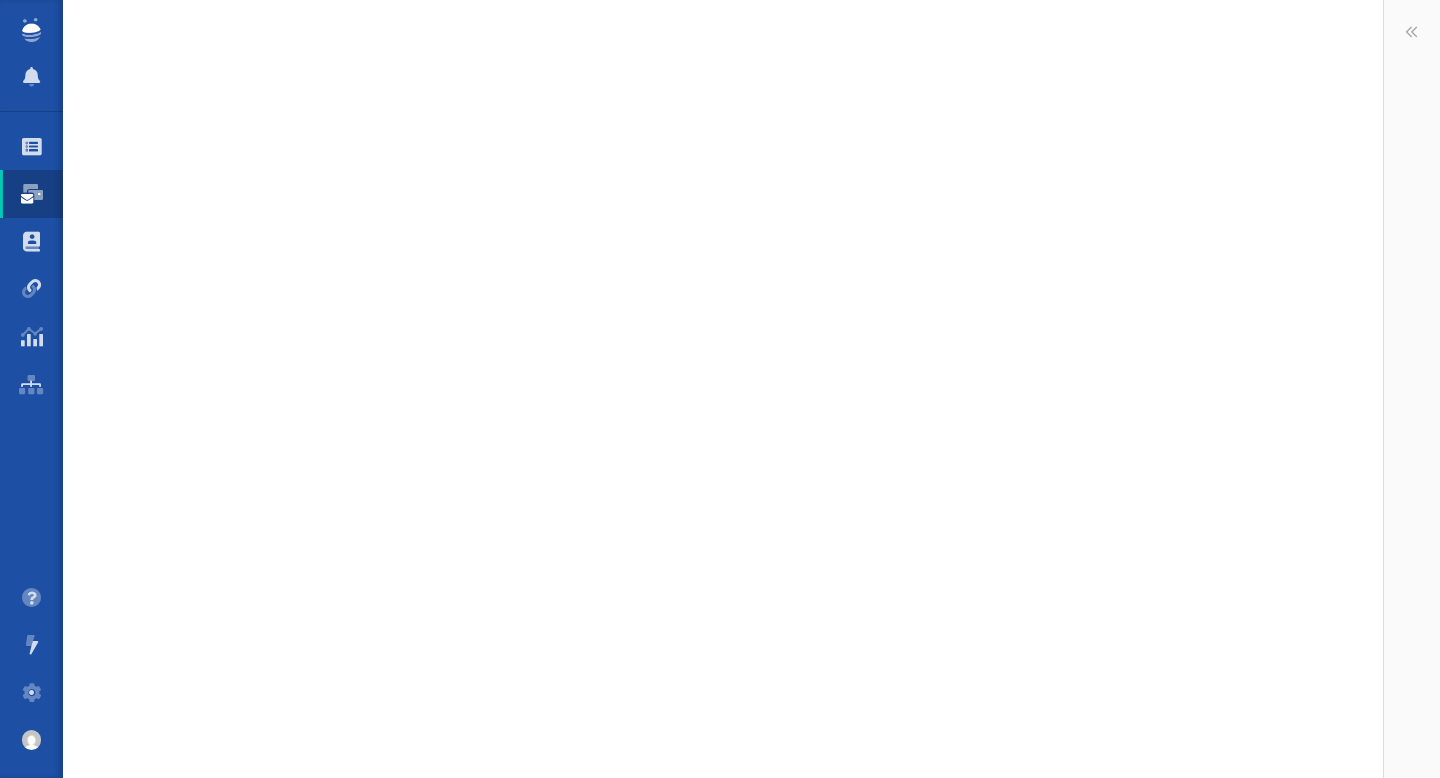 scroll, scrollTop: 0, scrollLeft: 0, axis: both 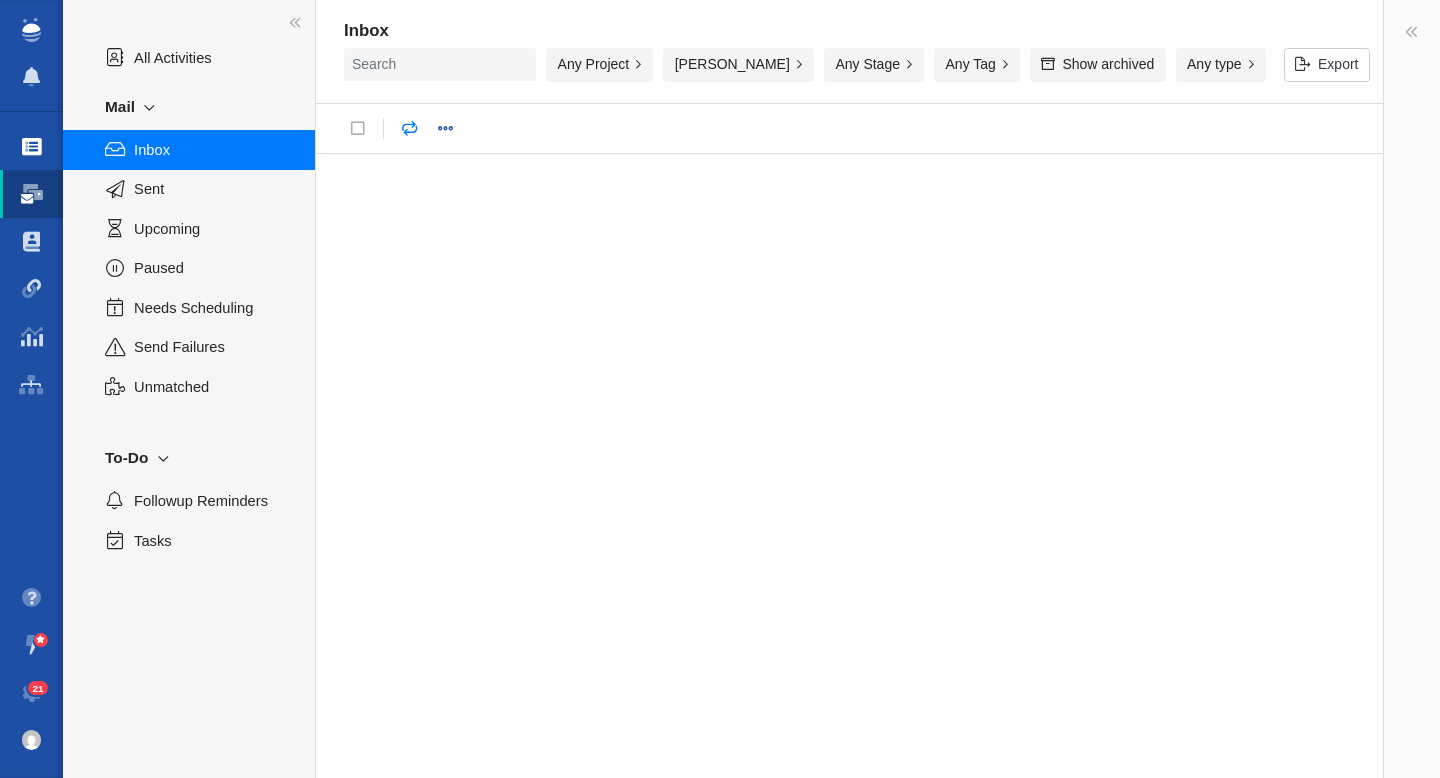 click at bounding box center [32, 147] 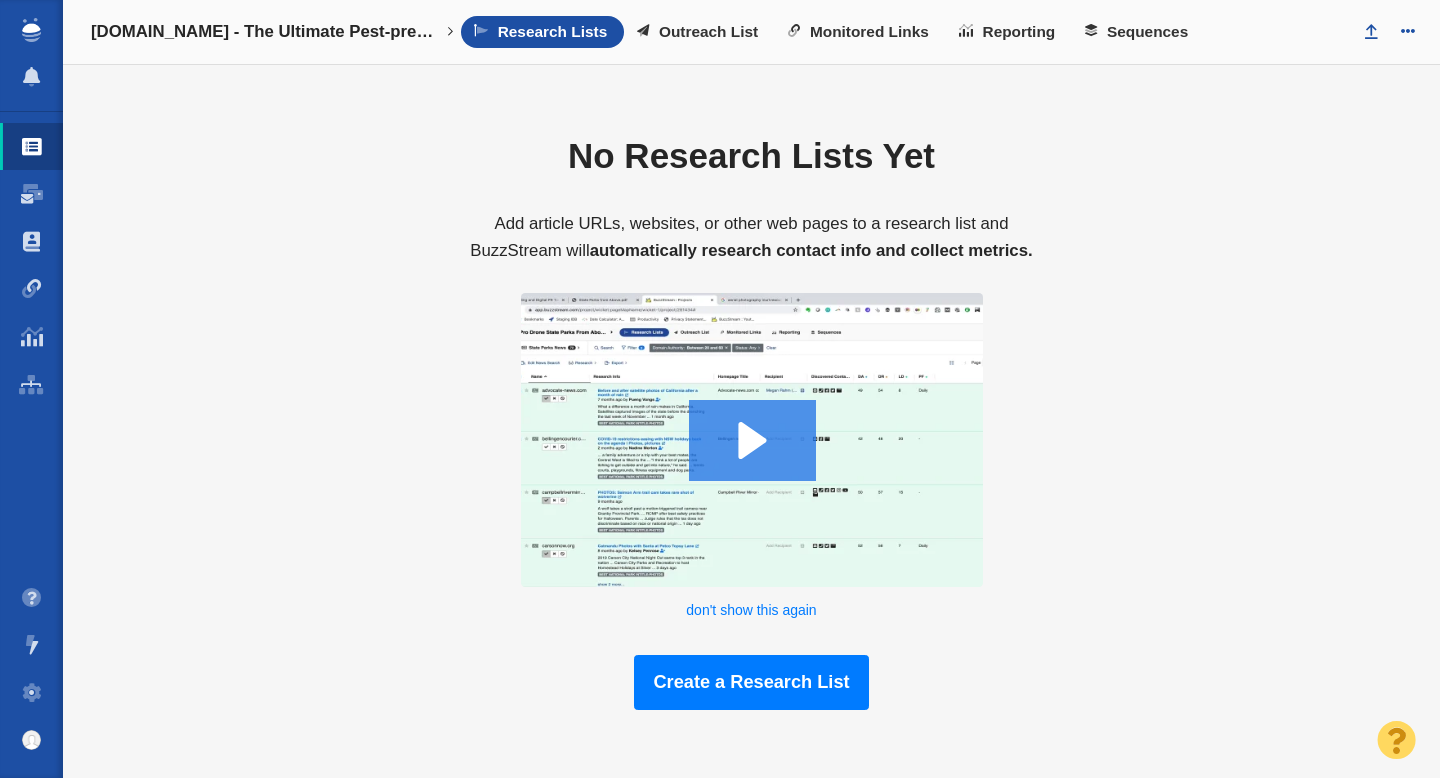 scroll, scrollTop: 0, scrollLeft: 0, axis: both 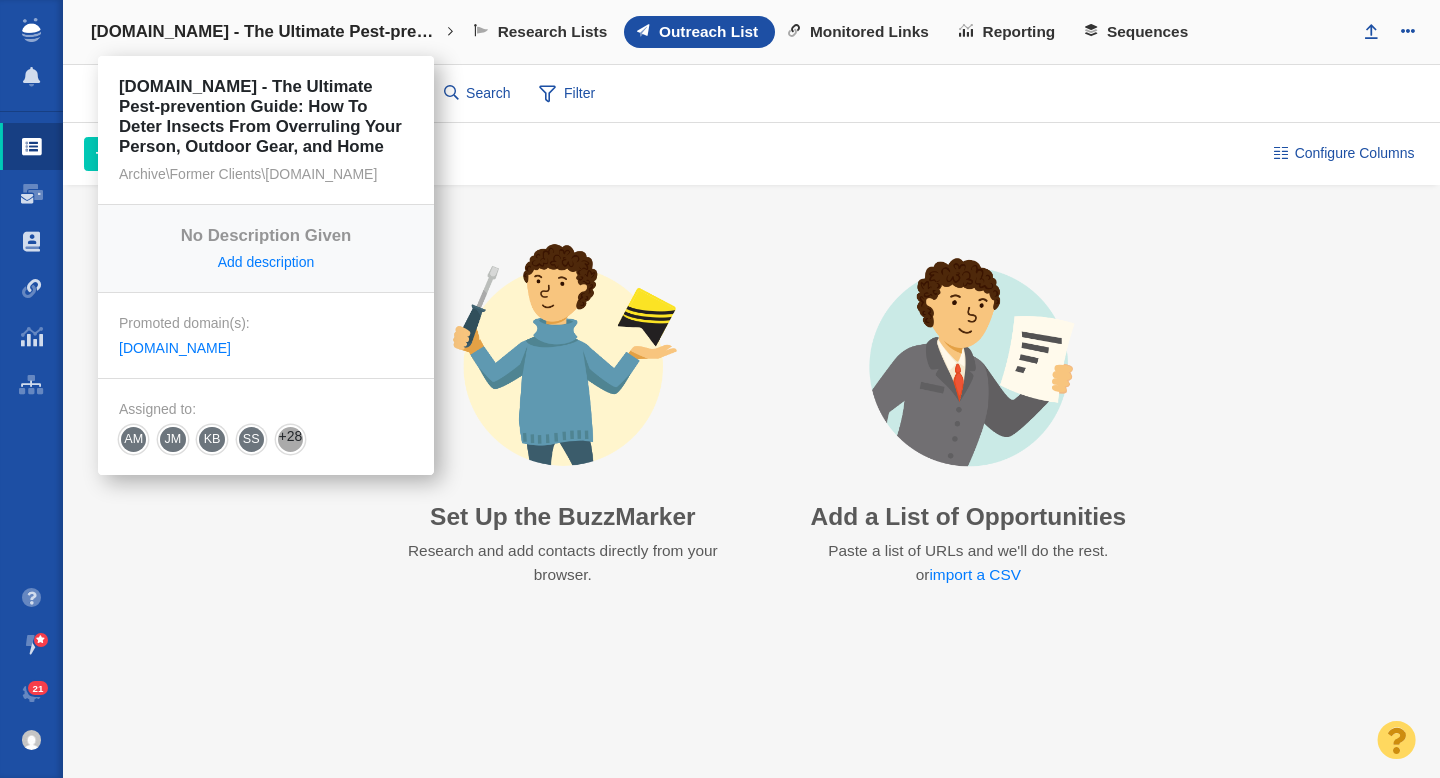 click on "[DOMAIN_NAME] - The Ultimate Pest-prevention Guide: How To Deter Insects From Overruling Your Person, Outdoor Gear, and Home" at bounding box center [272, 32] 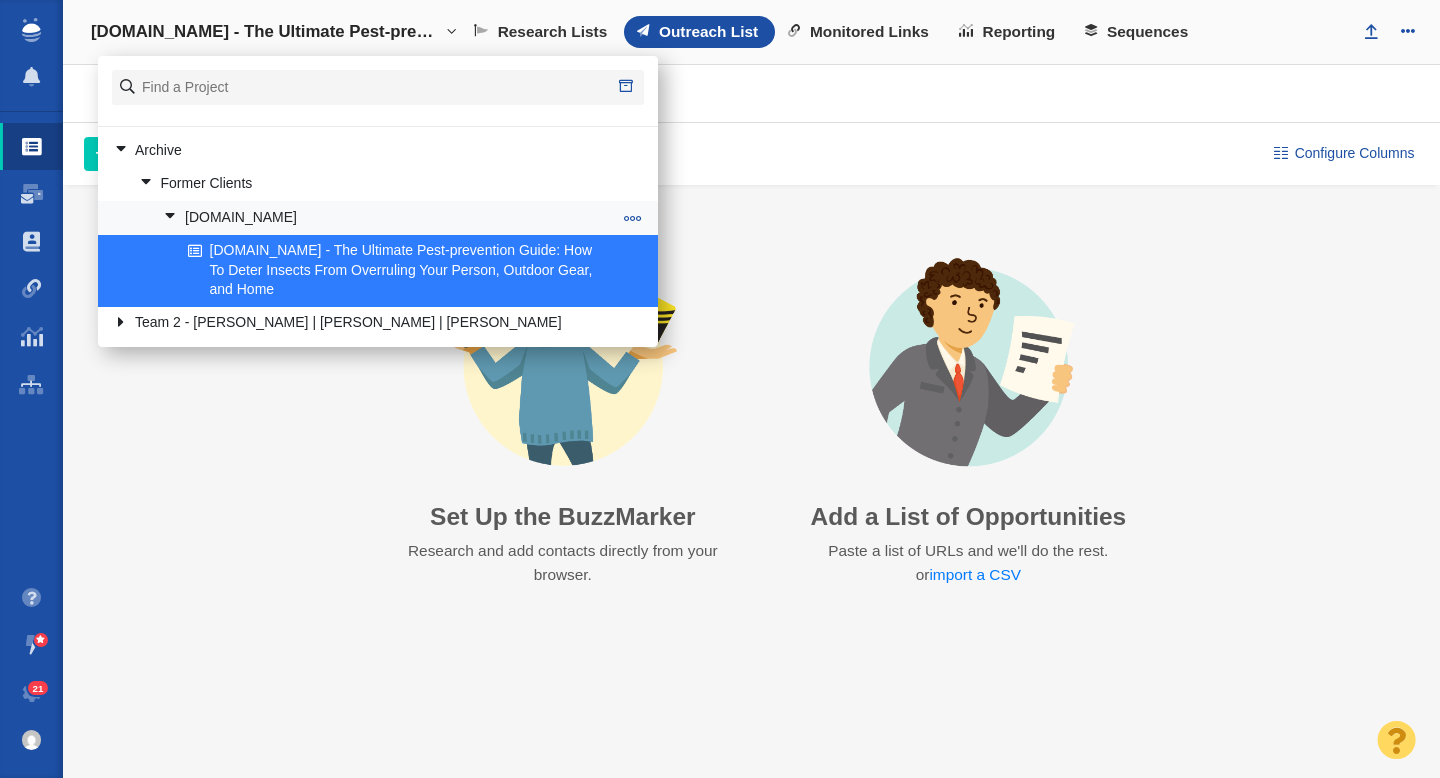 click at bounding box center [162, 216] 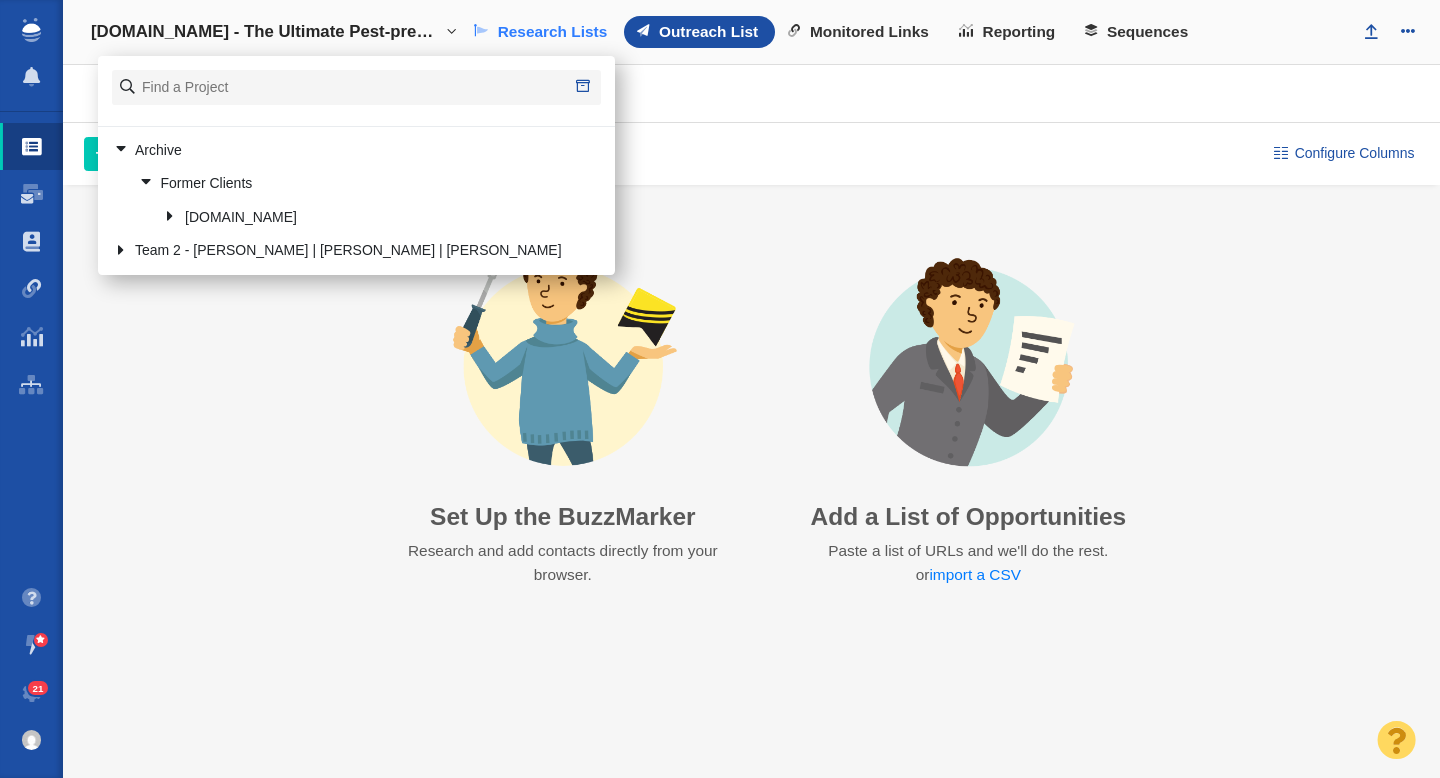 click on "Research Lists" at bounding box center (553, 32) 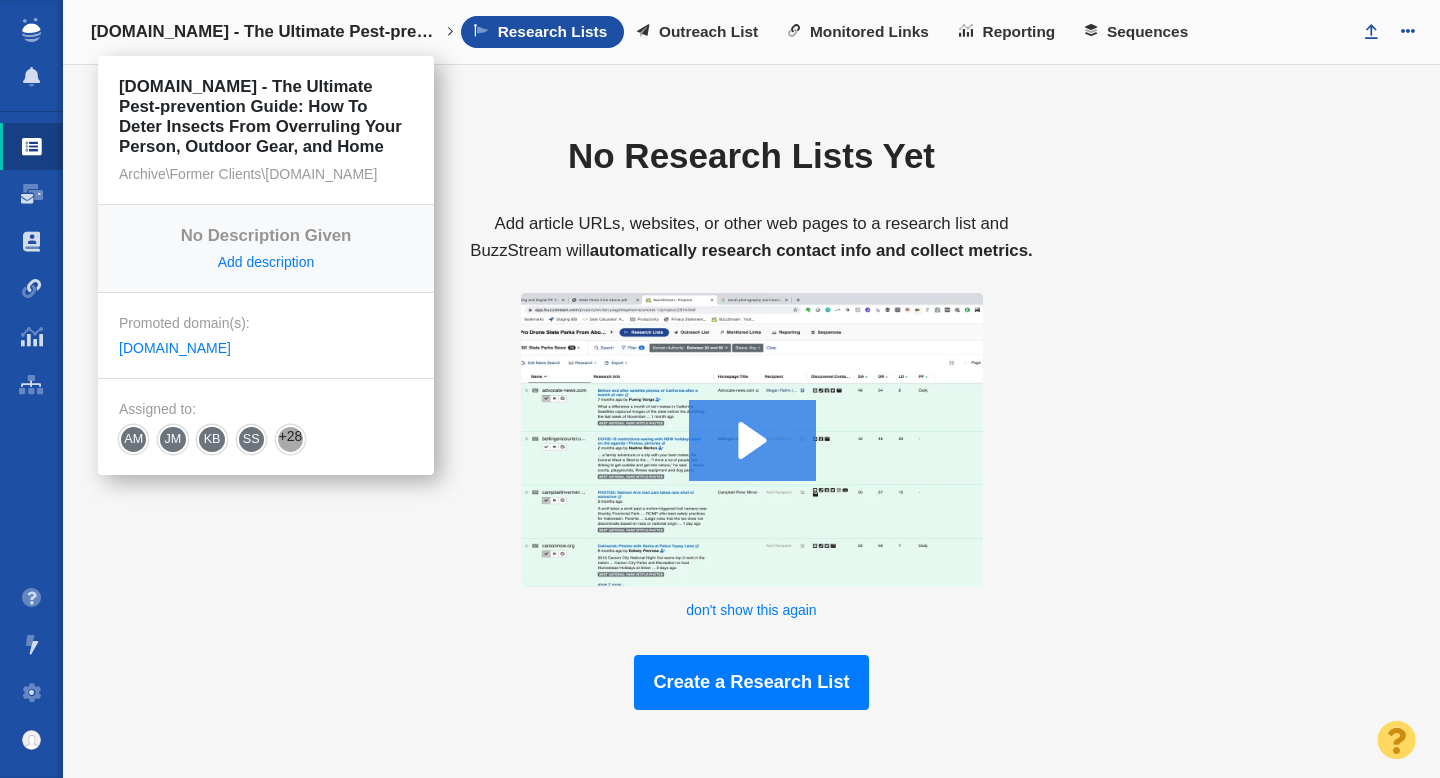 scroll, scrollTop: 0, scrollLeft: 0, axis: both 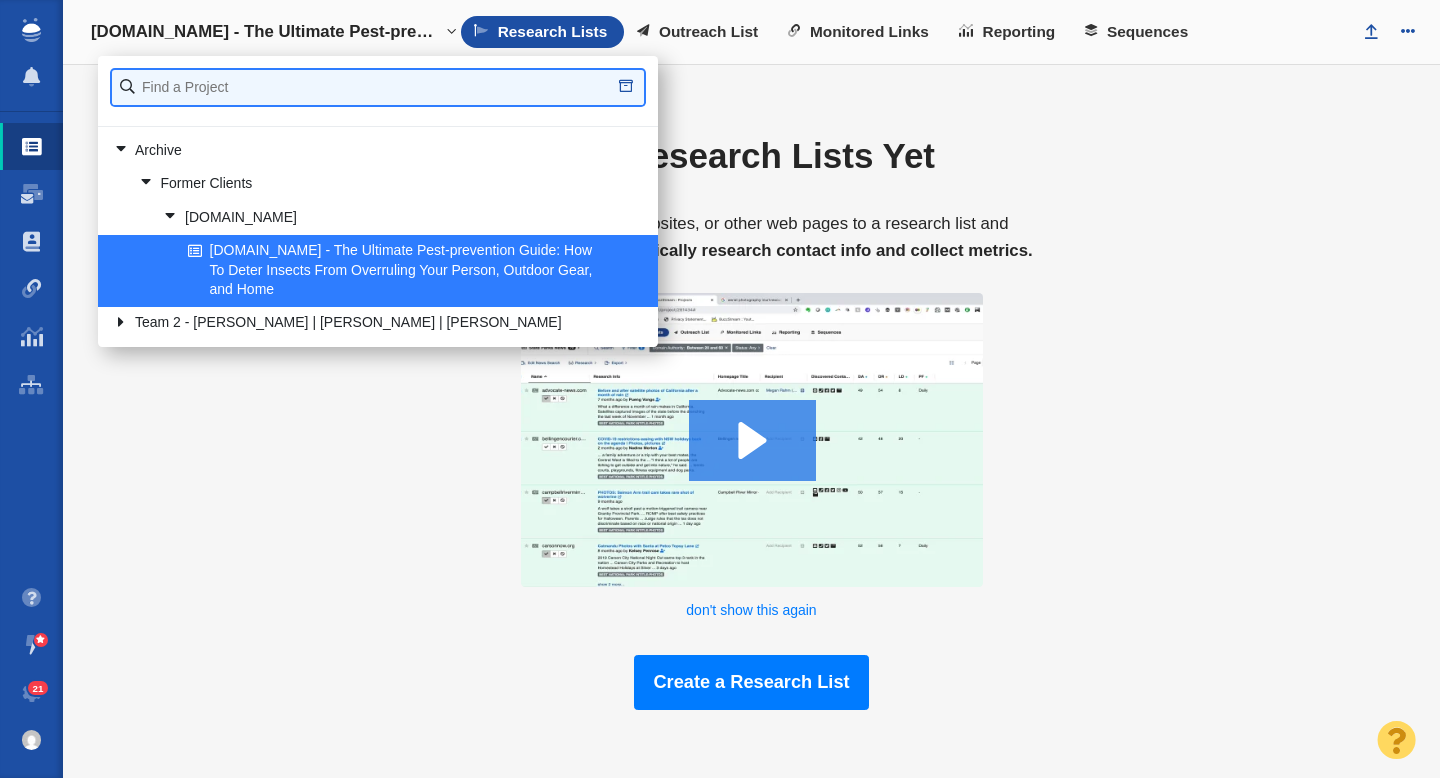 click at bounding box center [378, 87] 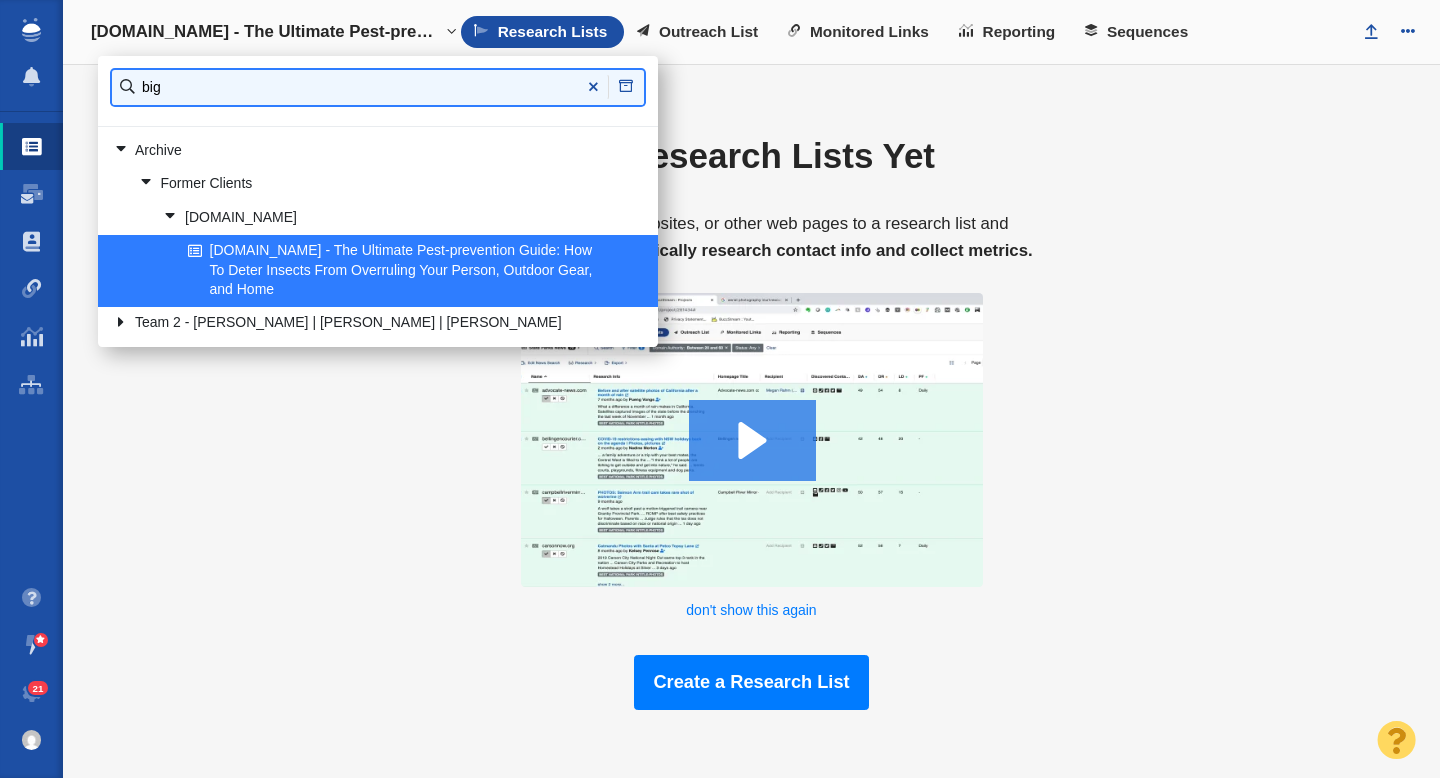 type on "big" 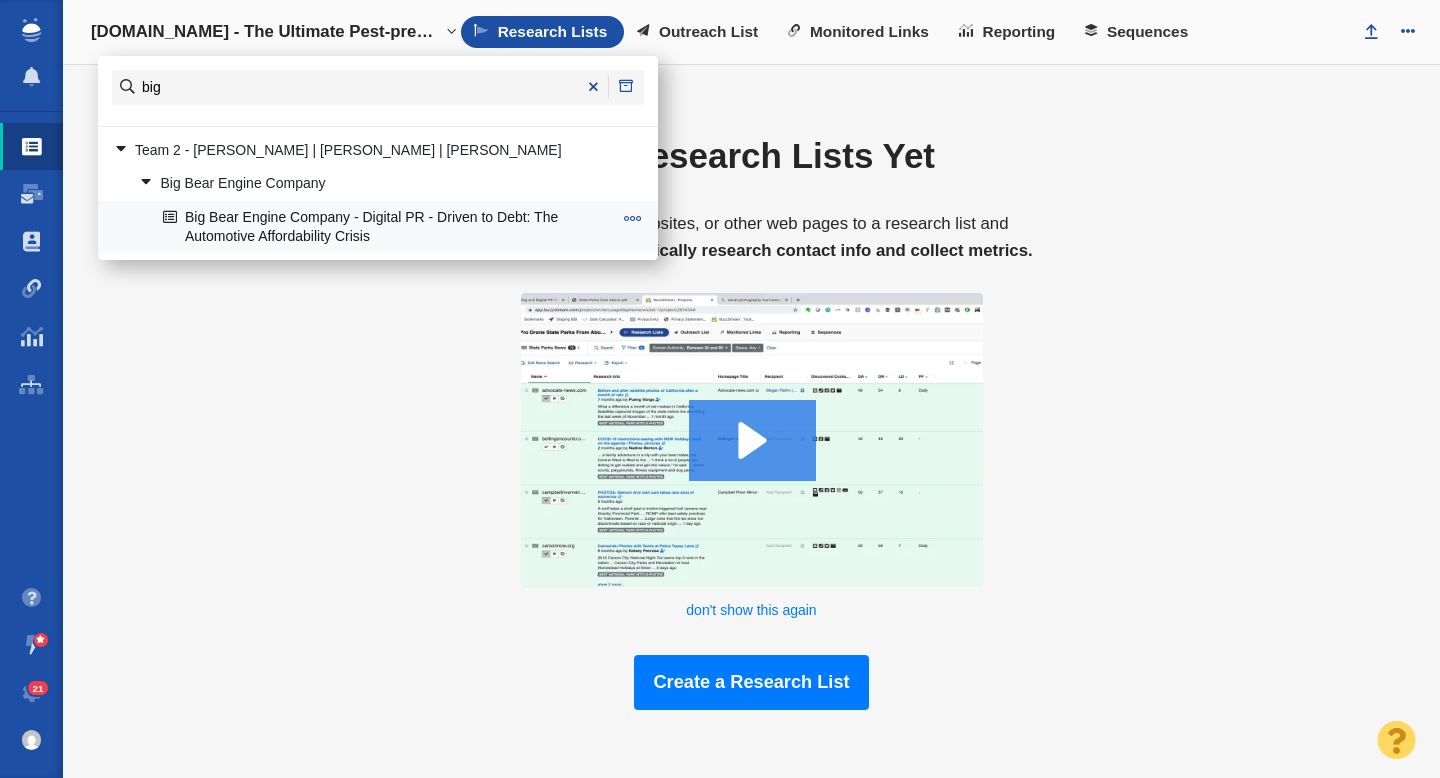 click on "Big Bear Engine Company - Digital PR - Driven to Debt: The Automotive Affordability Crisis" at bounding box center (387, 227) 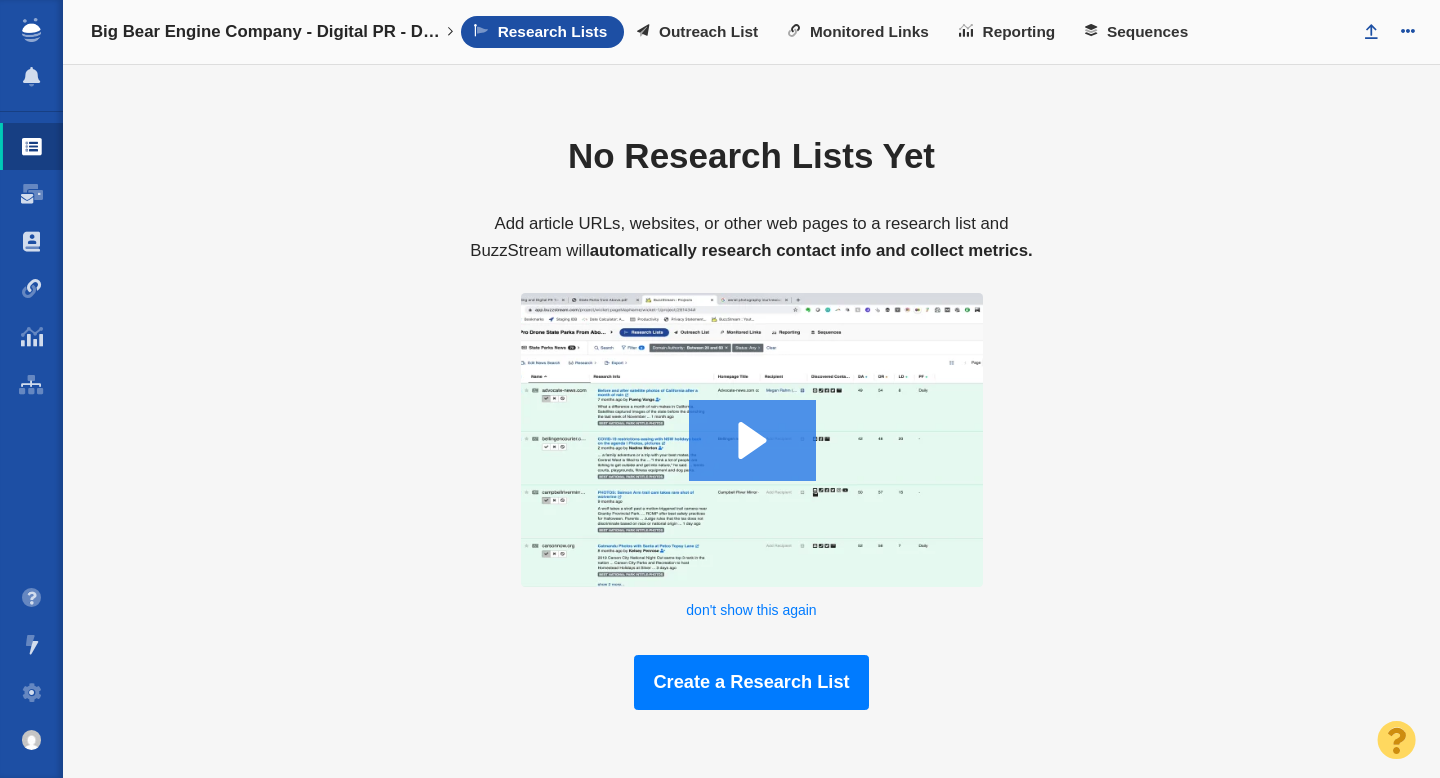 scroll, scrollTop: 0, scrollLeft: 0, axis: both 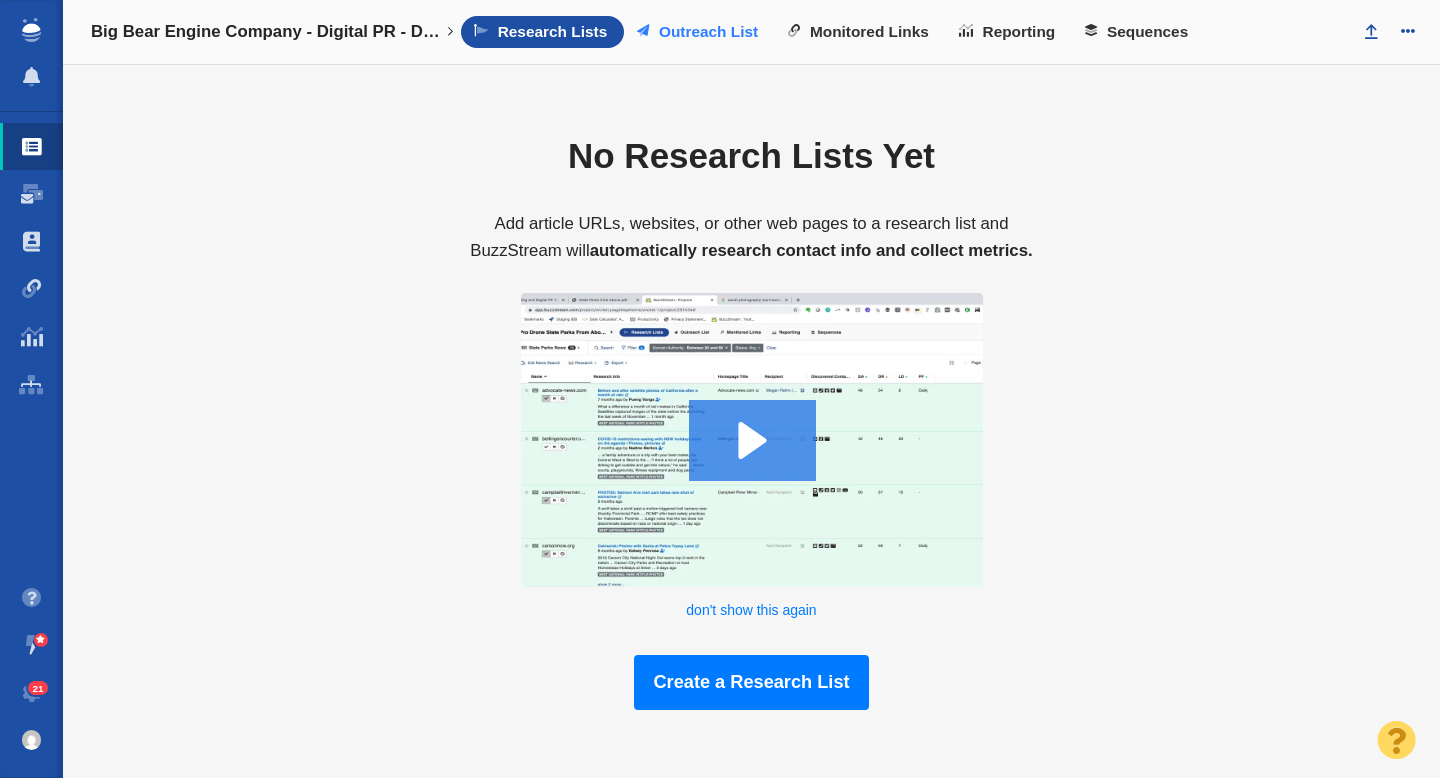 click on "Outreach List" at bounding box center (699, 32) 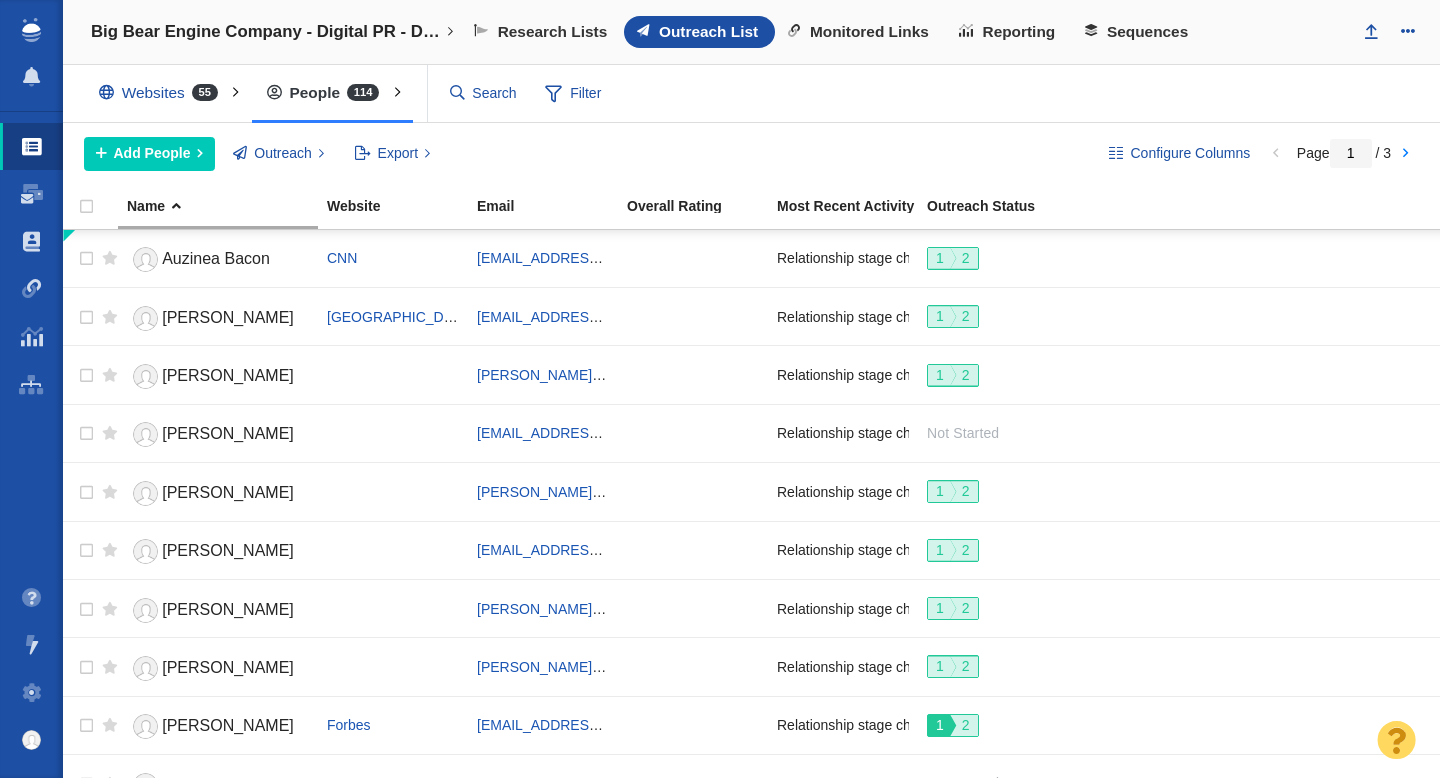 scroll, scrollTop: 0, scrollLeft: 0, axis: both 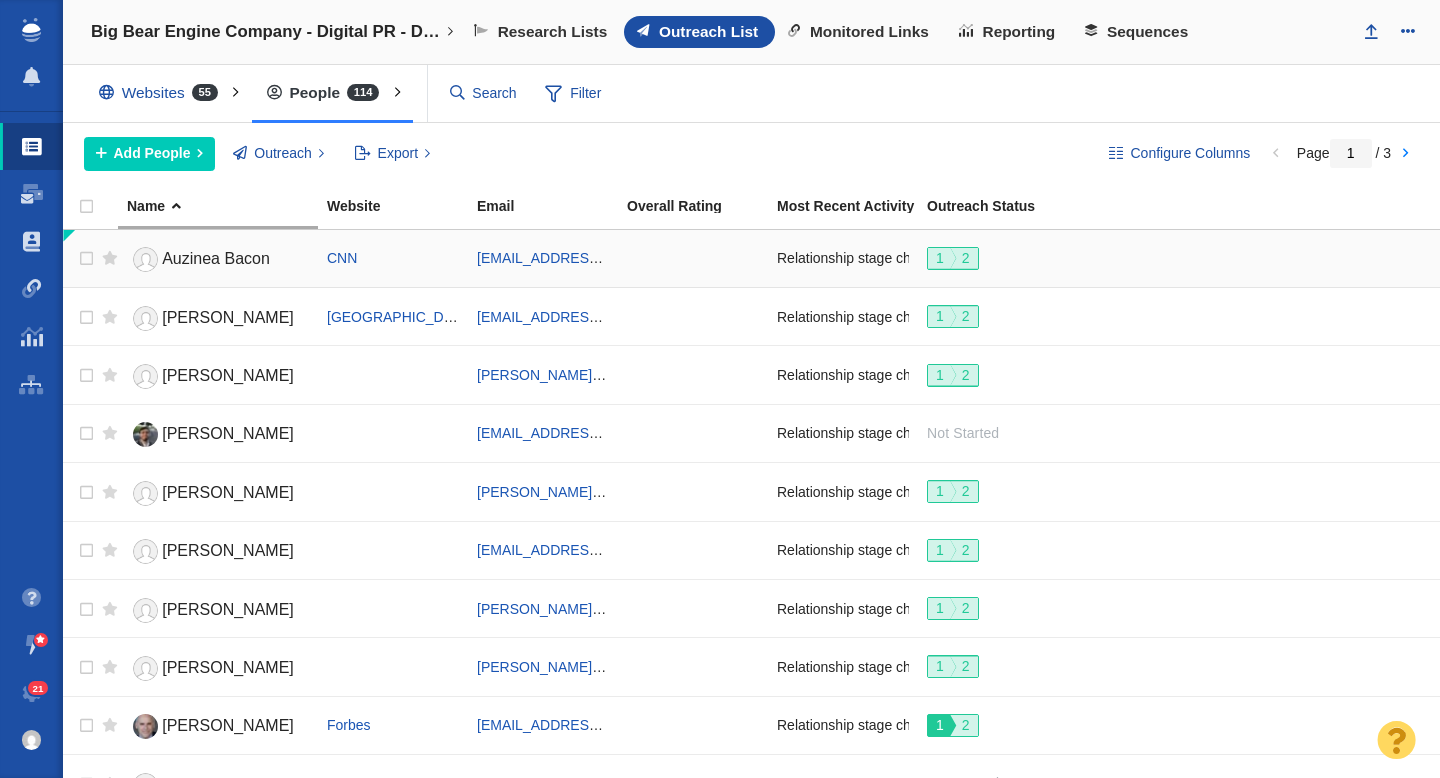 click on "Auzinea Bacon" at bounding box center (216, 258) 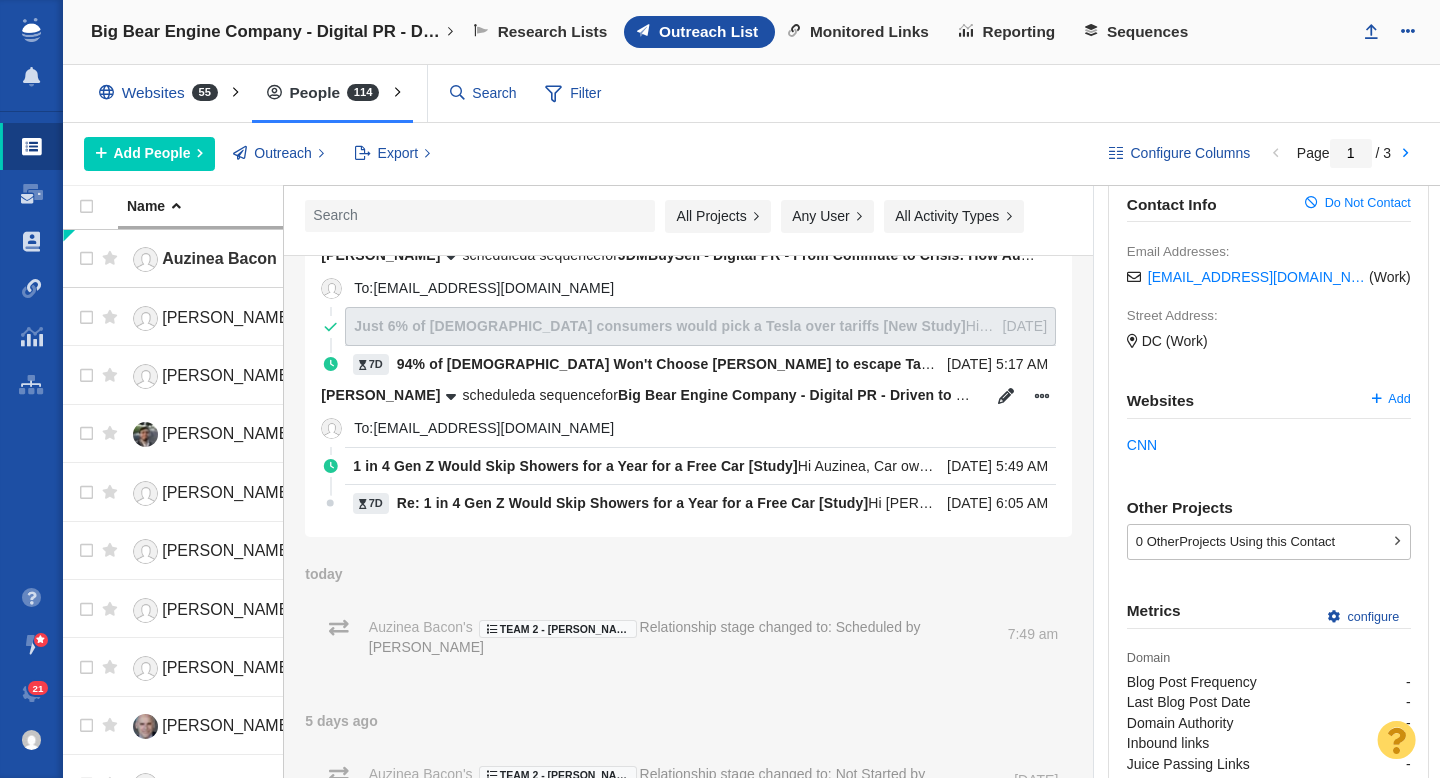 scroll, scrollTop: 374, scrollLeft: 0, axis: vertical 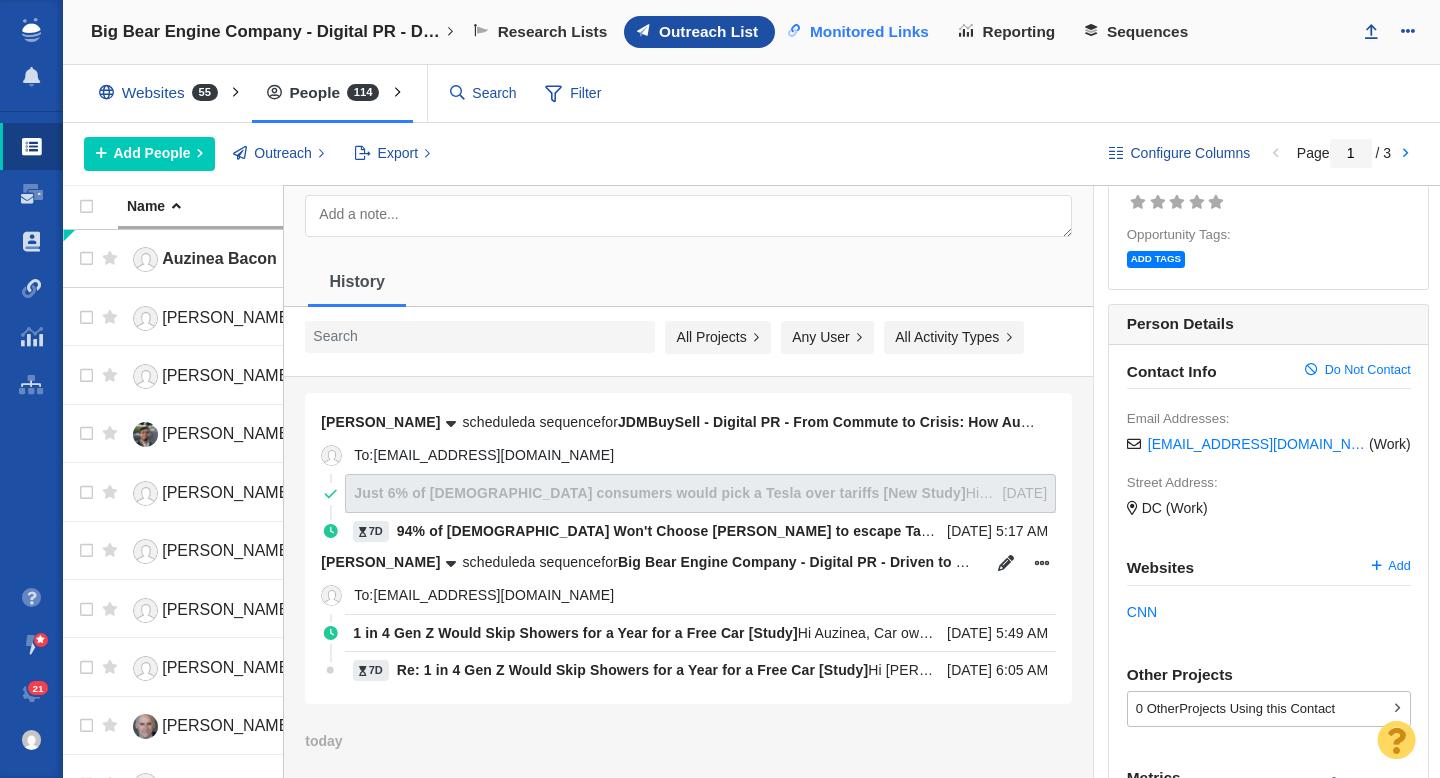 click on "Monitored Links" at bounding box center (869, 32) 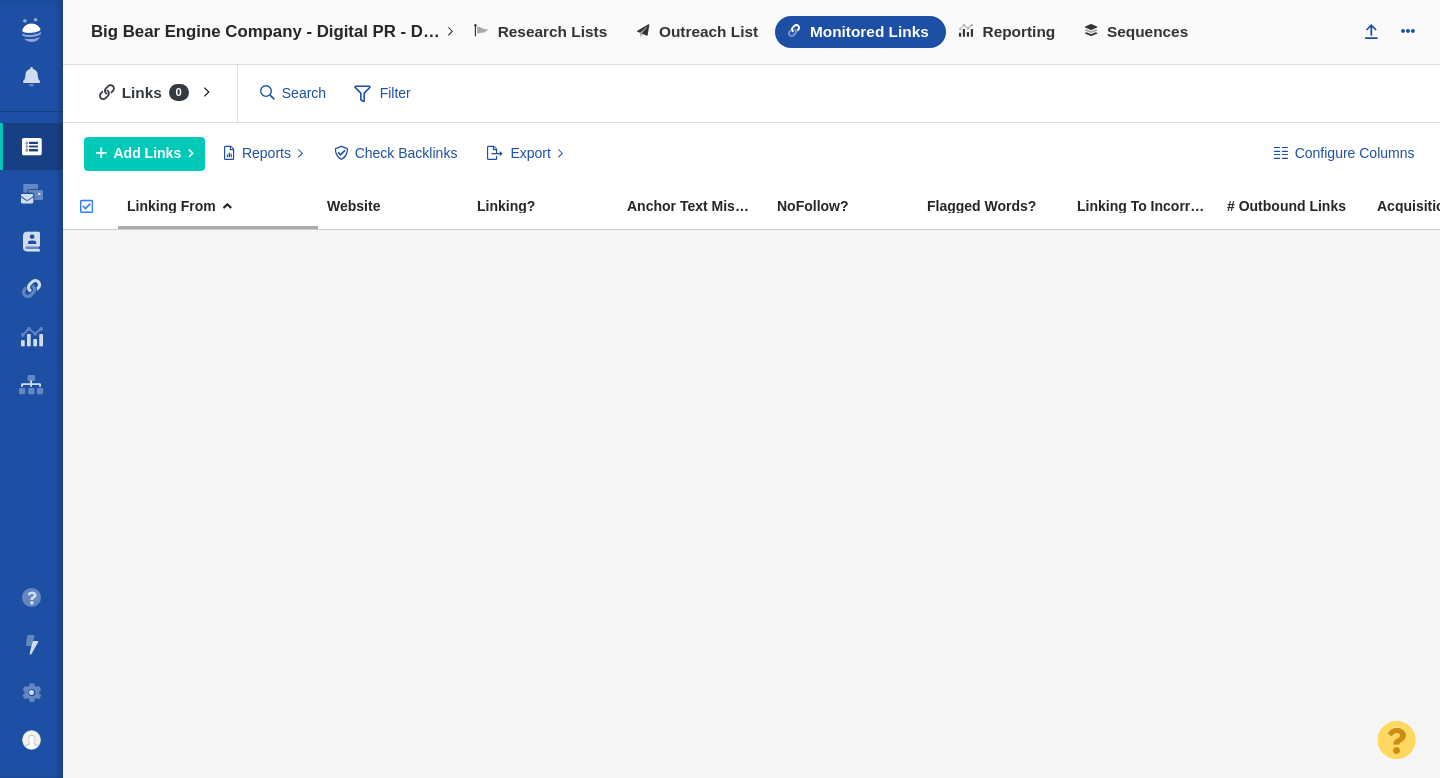 scroll, scrollTop: 0, scrollLeft: 0, axis: both 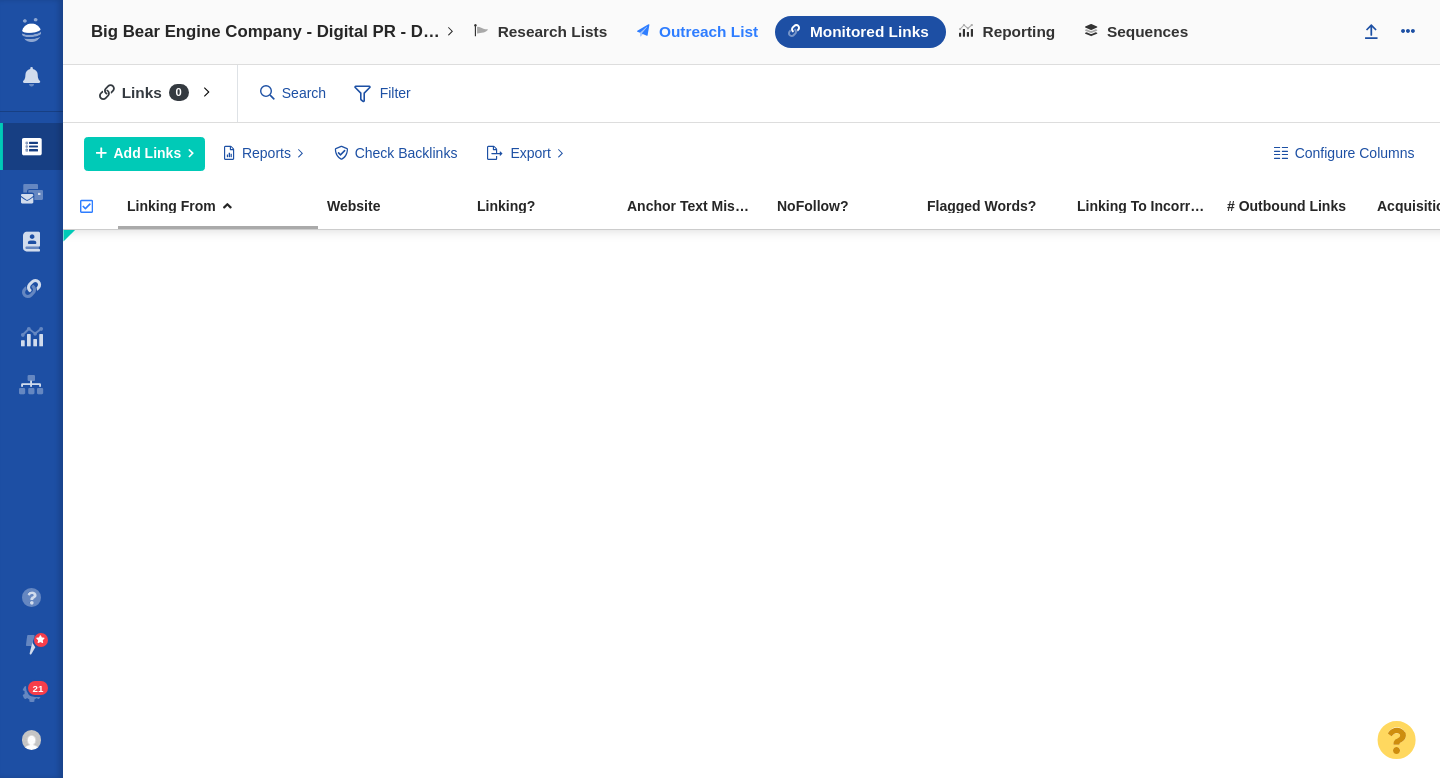 click on "Outreach List" at bounding box center [708, 32] 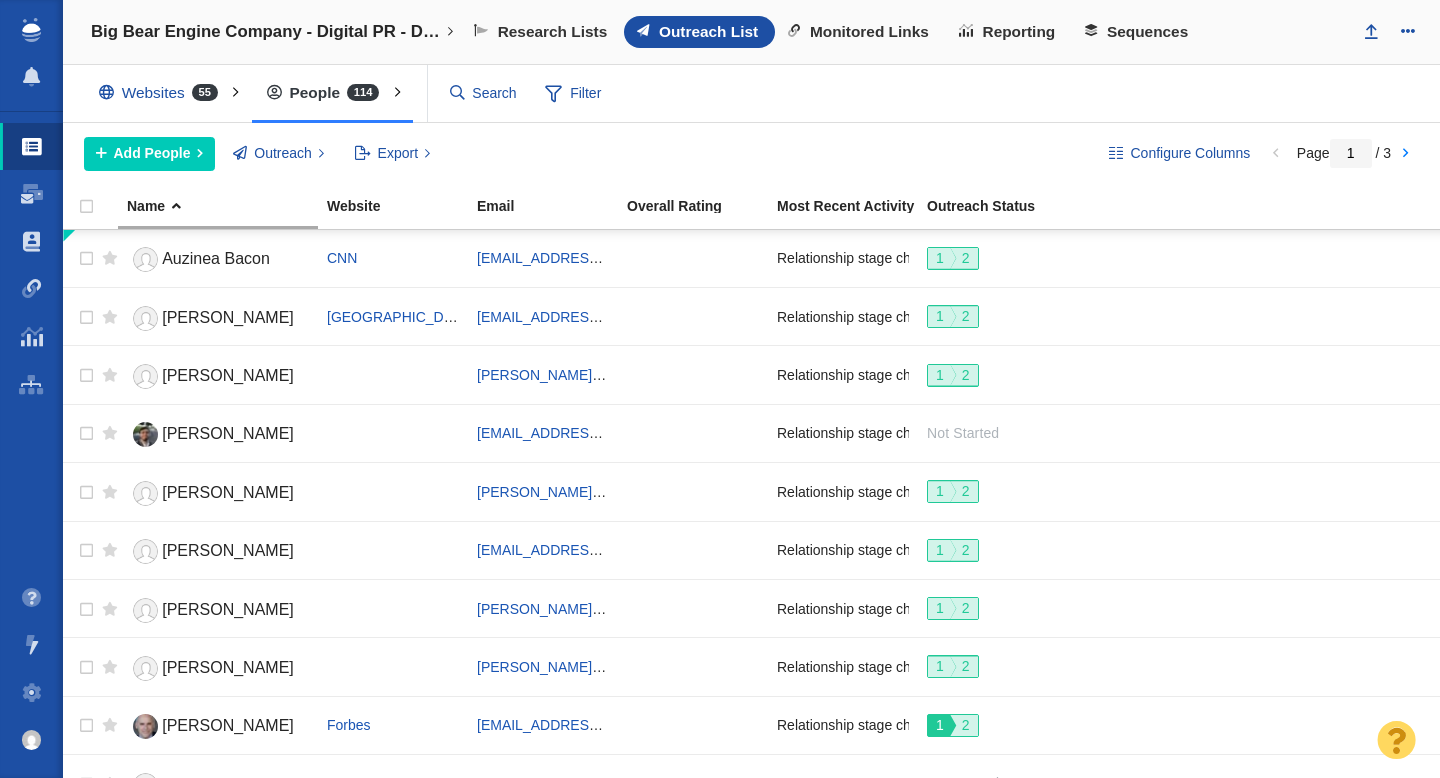 scroll, scrollTop: 0, scrollLeft: 0, axis: both 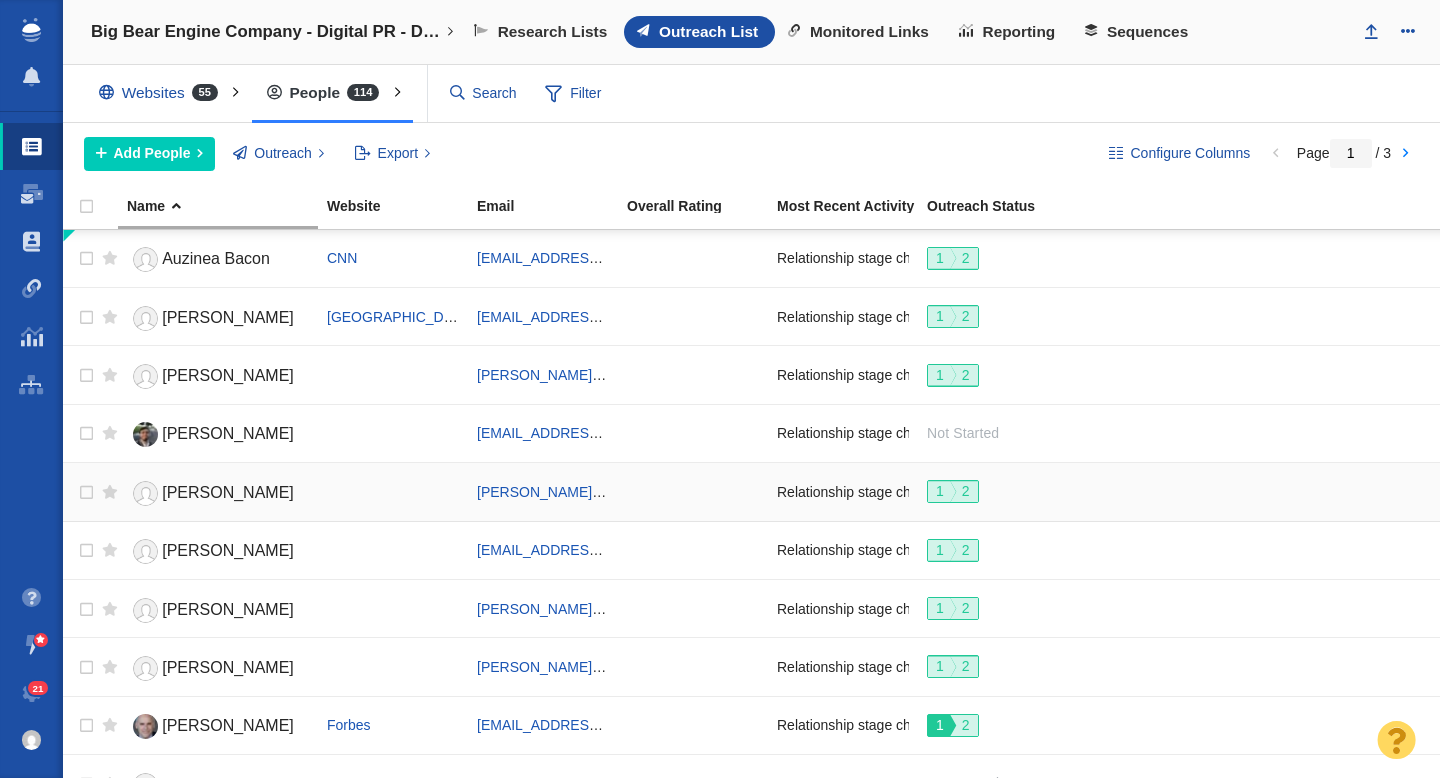 click on "[PERSON_NAME]" at bounding box center [228, 492] 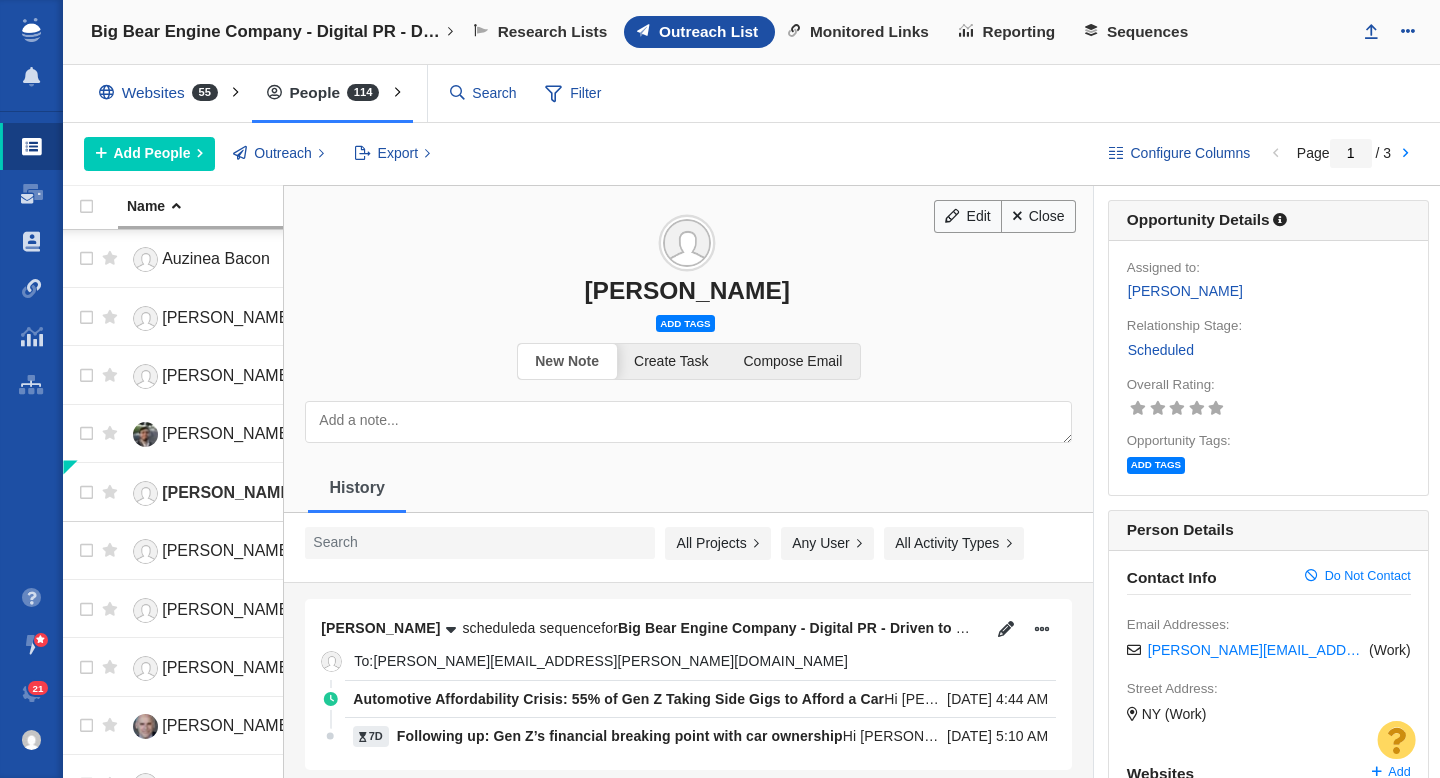 scroll, scrollTop: 171, scrollLeft: 0, axis: vertical 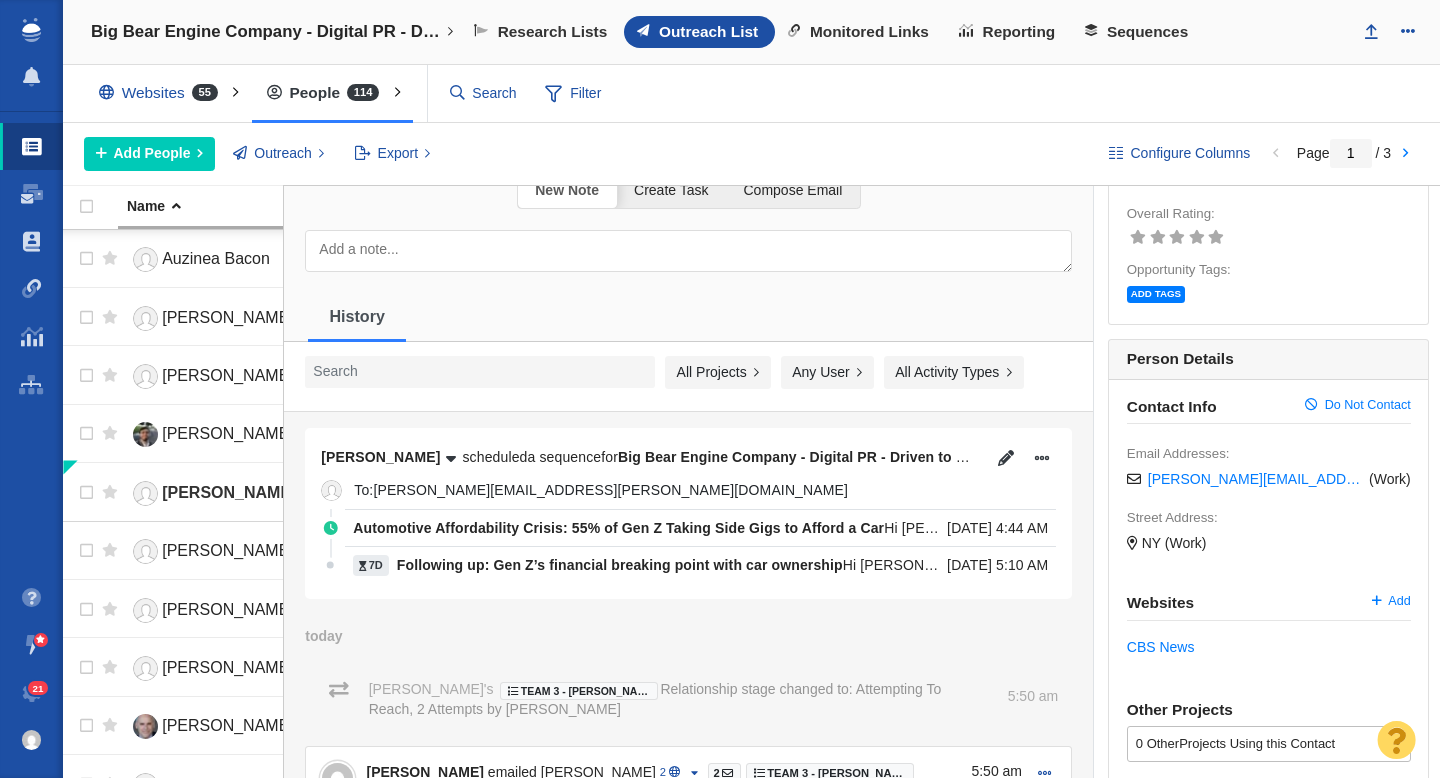 click on "Following up: Gen Z’s financial breaking point with car ownership" at bounding box center [620, 565] 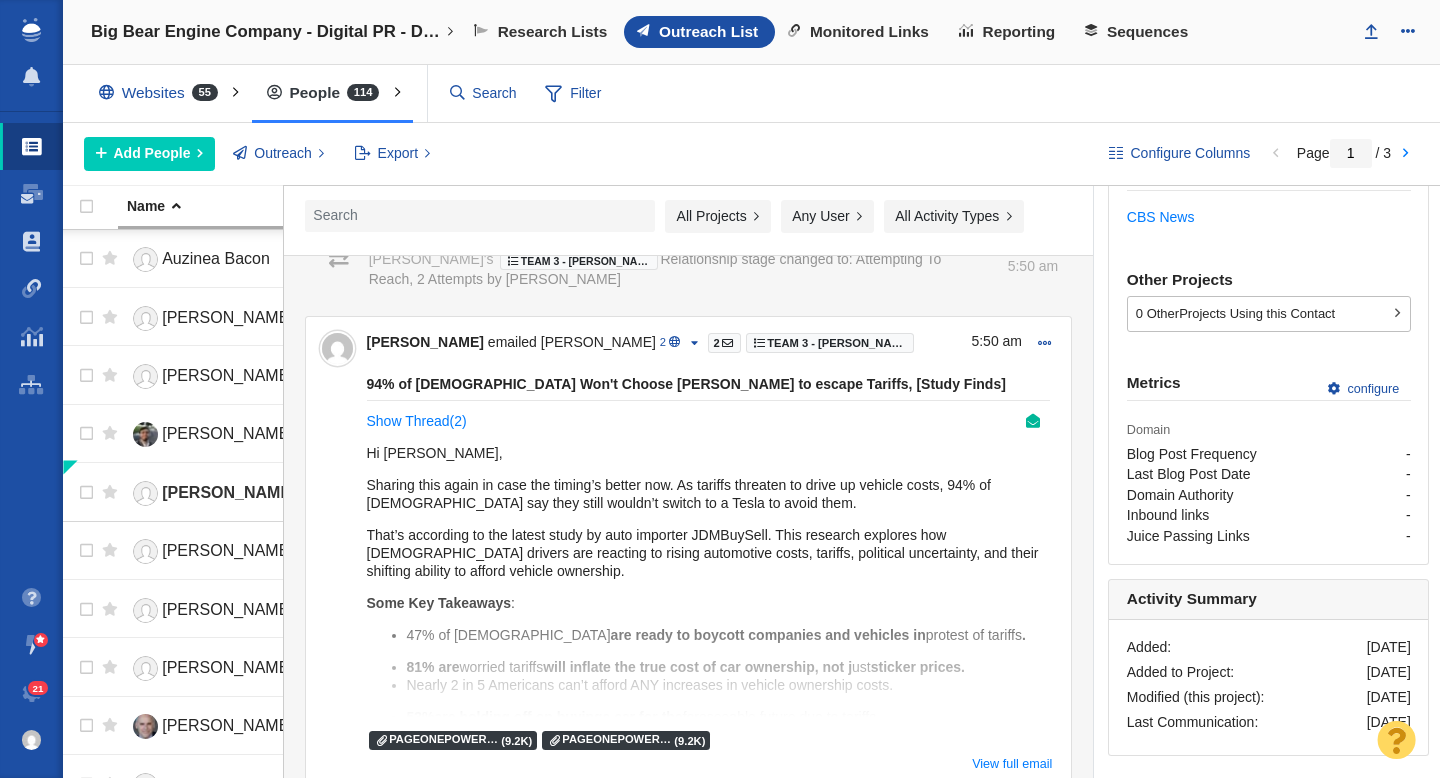 scroll, scrollTop: 642, scrollLeft: 0, axis: vertical 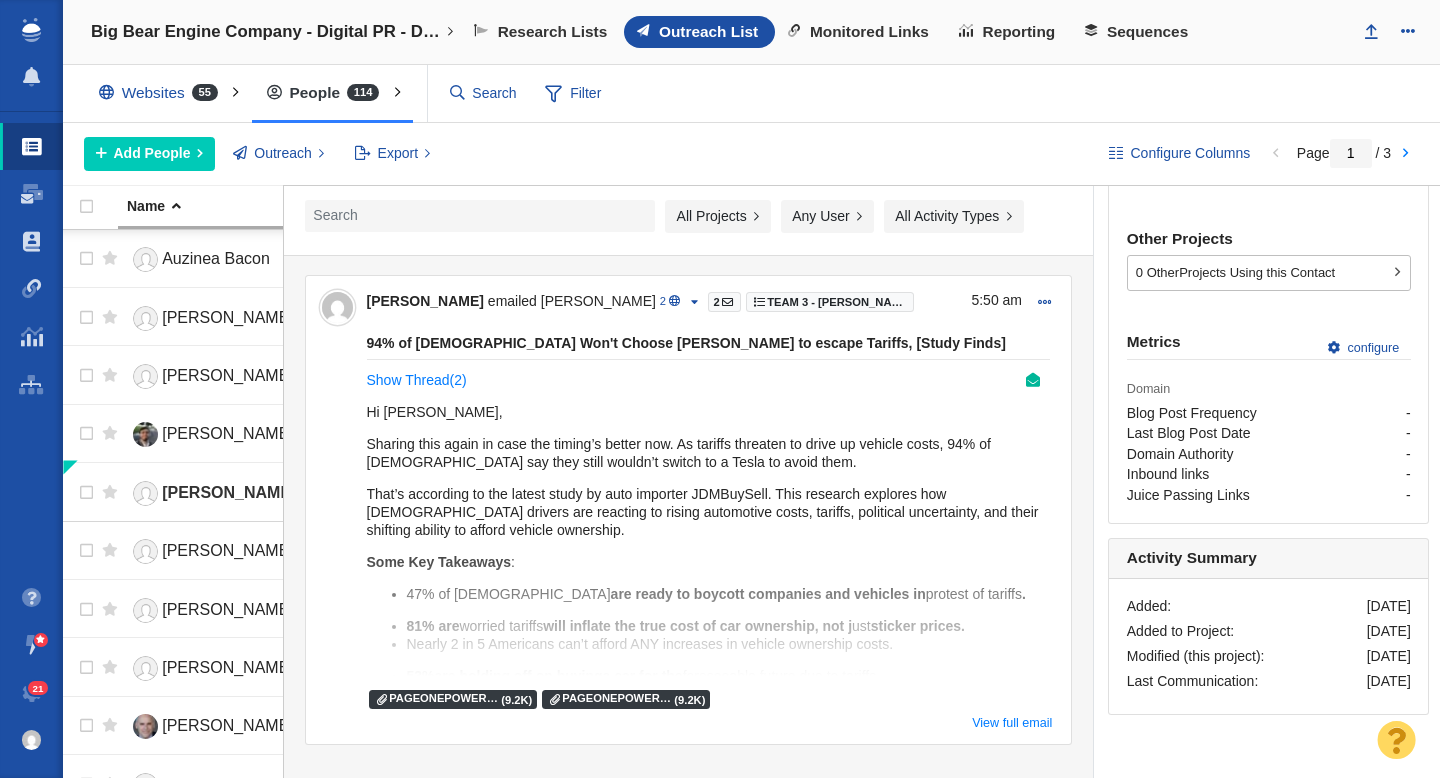 click on "are ready to boycott companies and vehicles in" at bounding box center (768, 594) 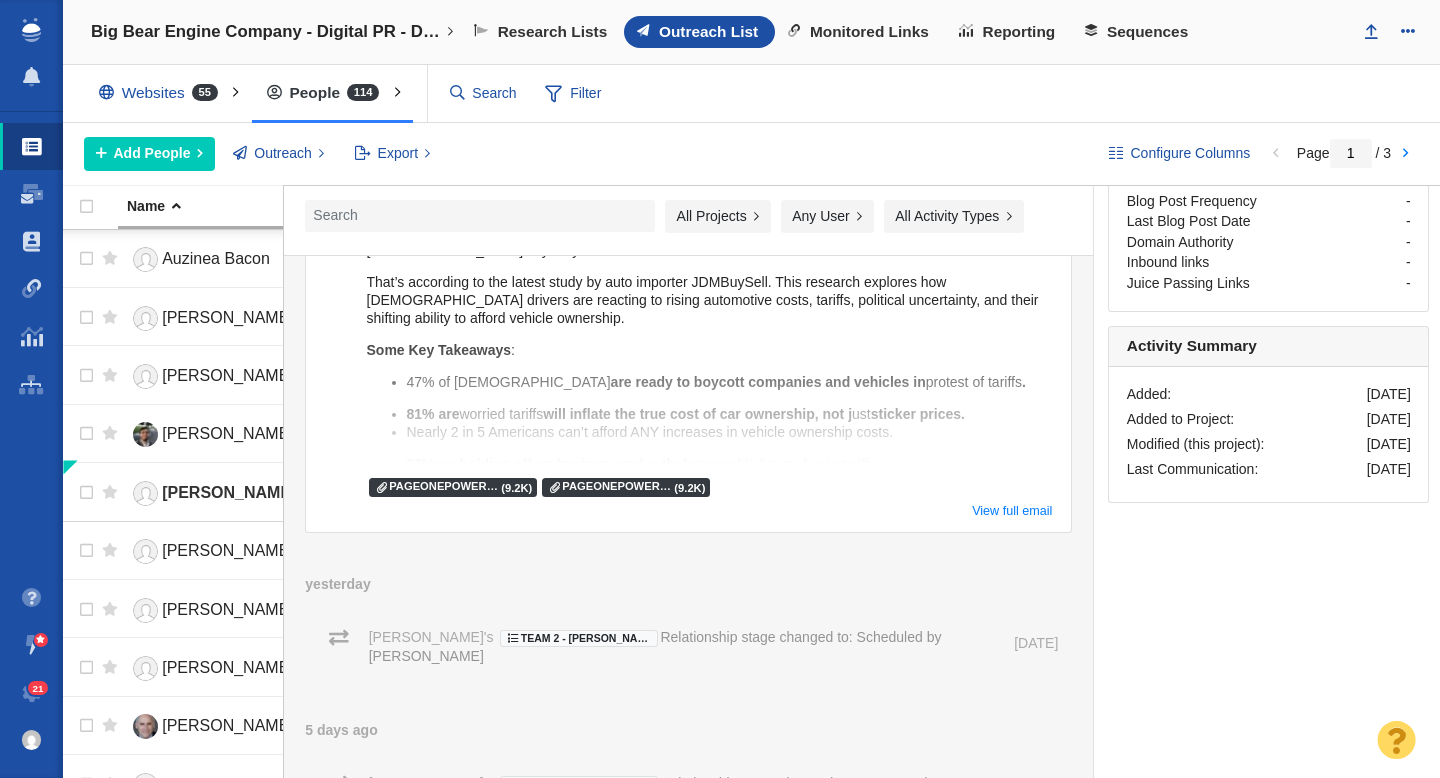 scroll, scrollTop: 859, scrollLeft: 0, axis: vertical 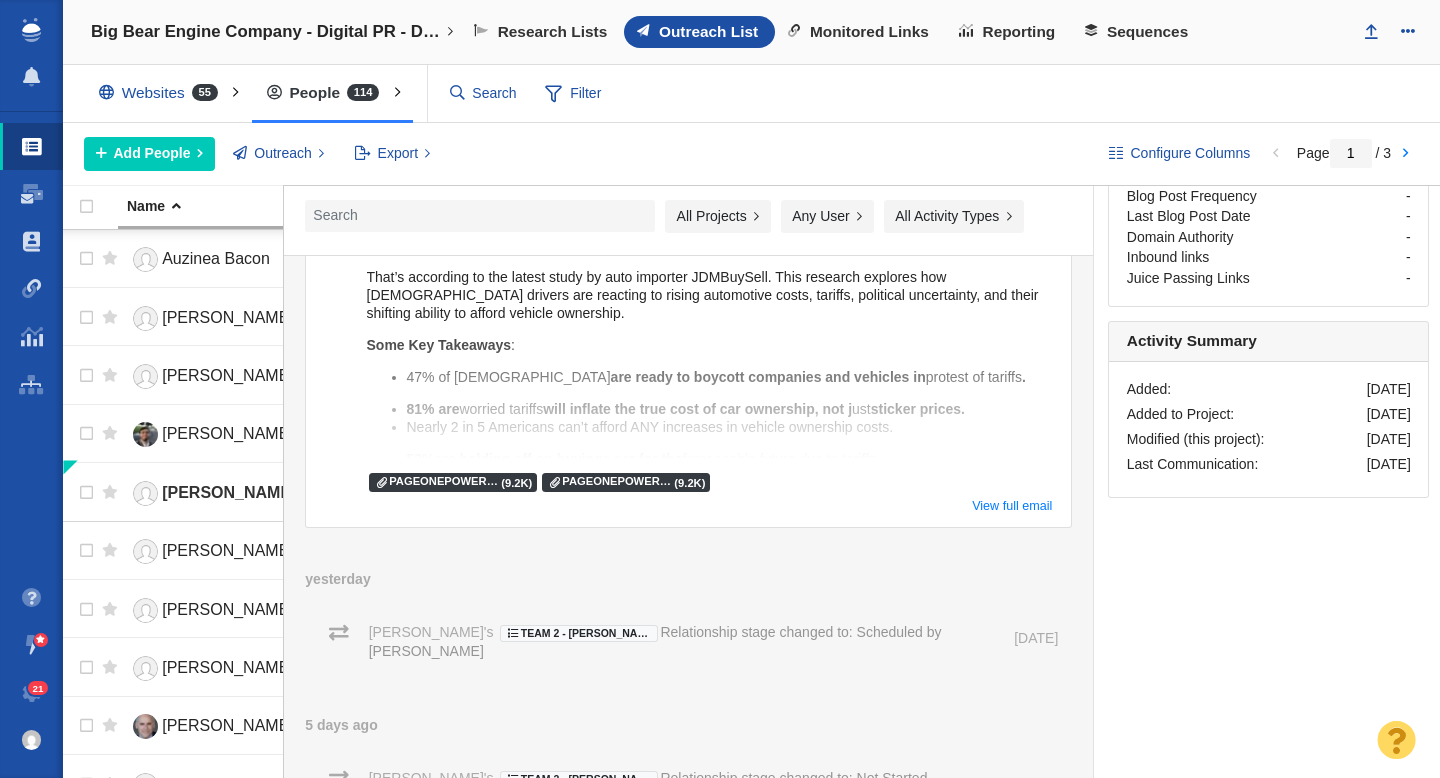 click on "are ready to boycott companies and vehicles in" at bounding box center [768, 377] 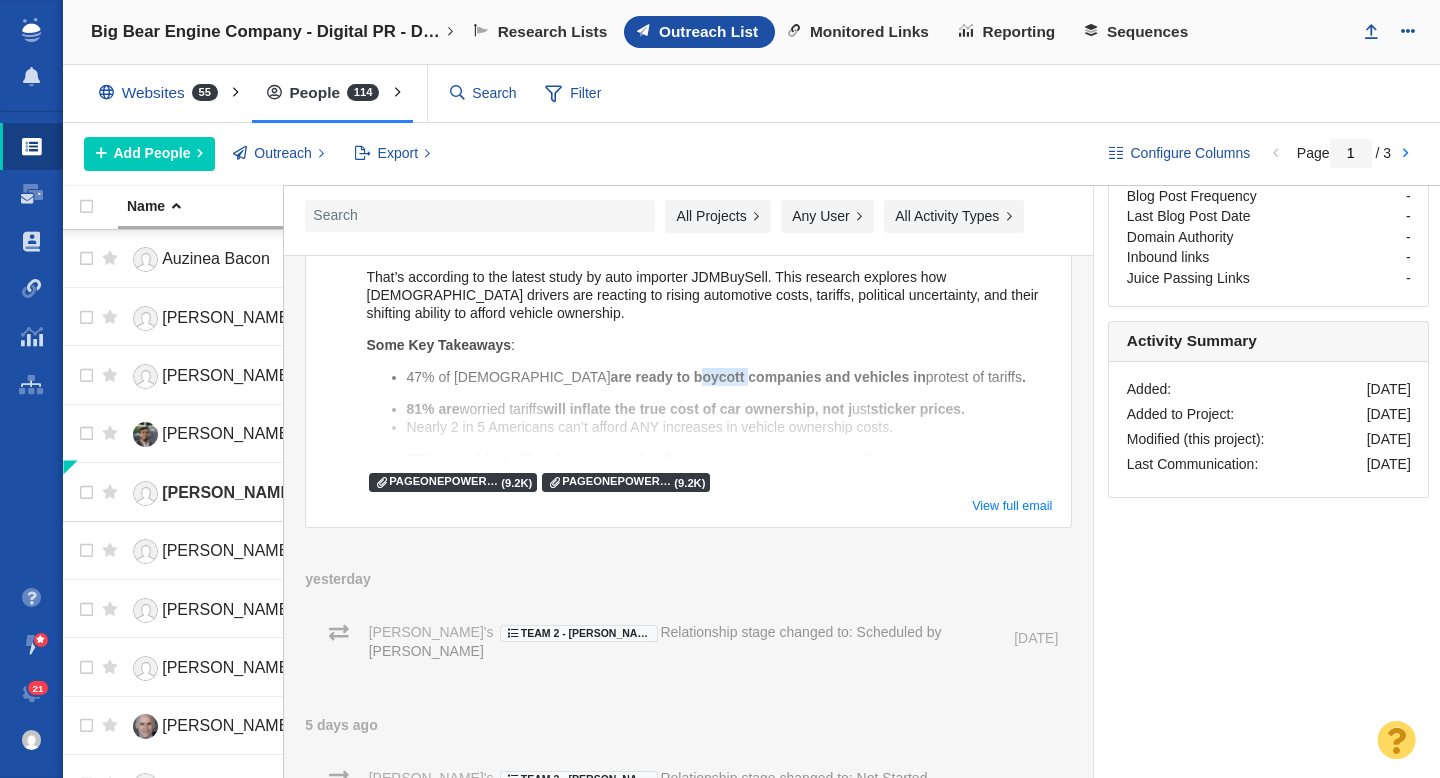 click on "are ready to boycott companies and vehicles in" at bounding box center [768, 377] 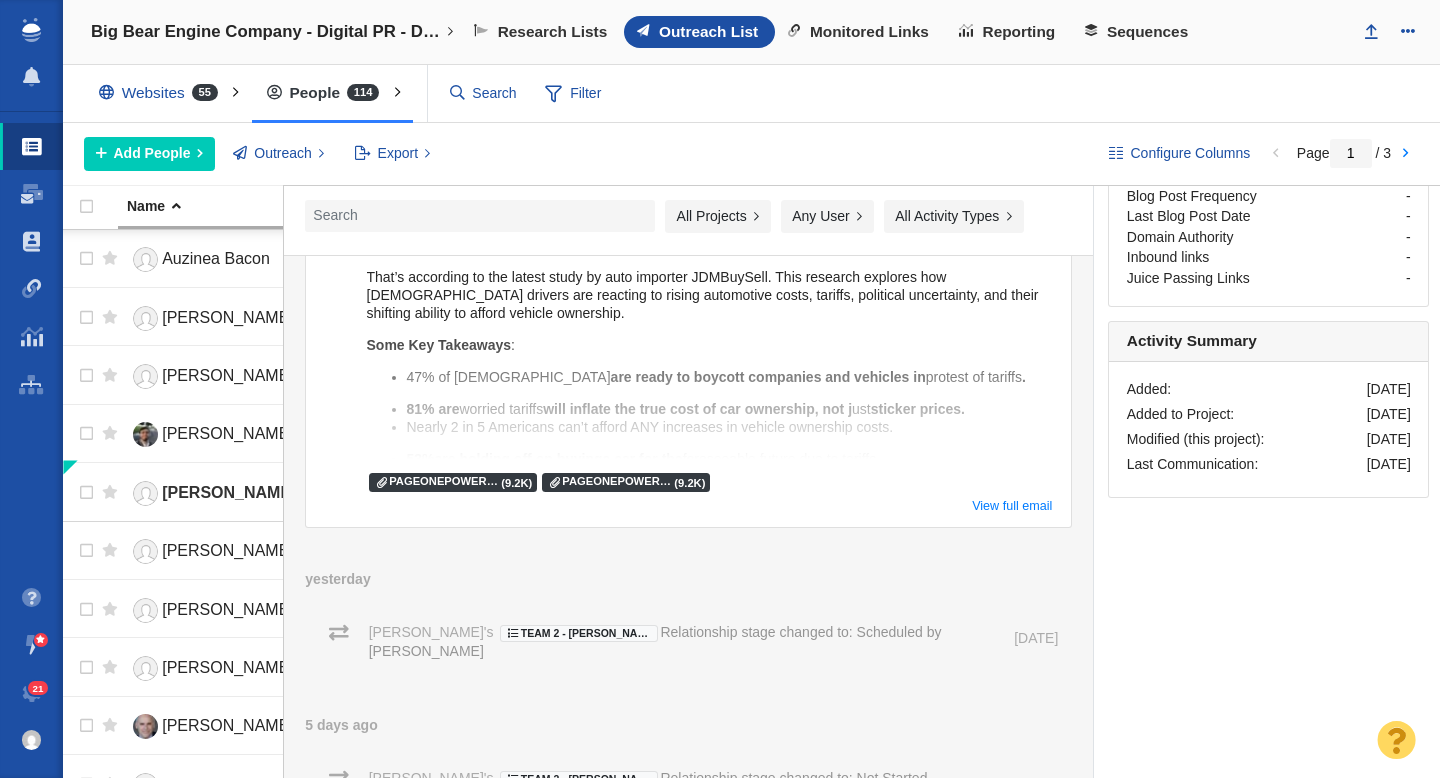 click on "are ready to boycott companies and vehicles in" at bounding box center [768, 377] 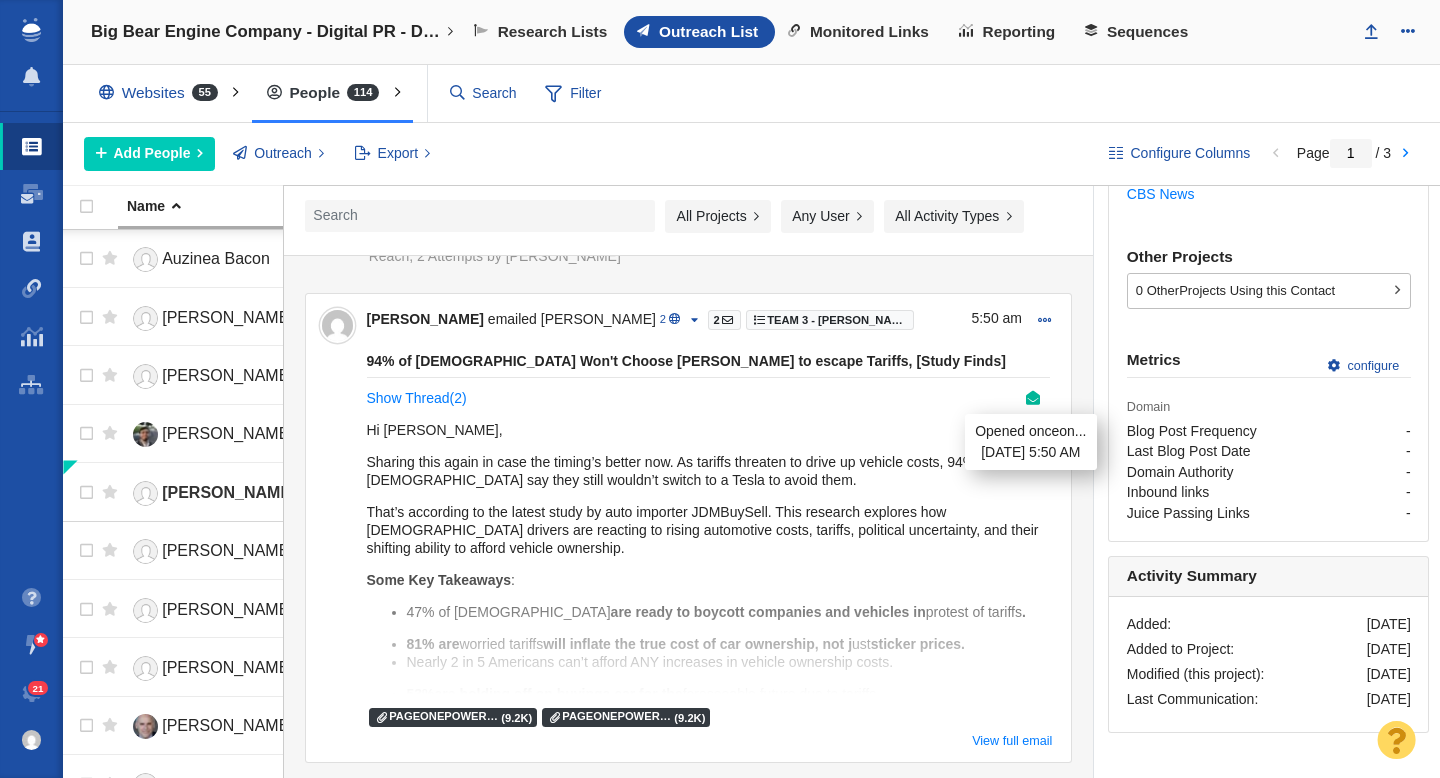 click on "94% of [DEMOGRAPHIC_DATA] Won't Choose [PERSON_NAME] to escape Tariffs, [Study Finds]" at bounding box center (709, 361) 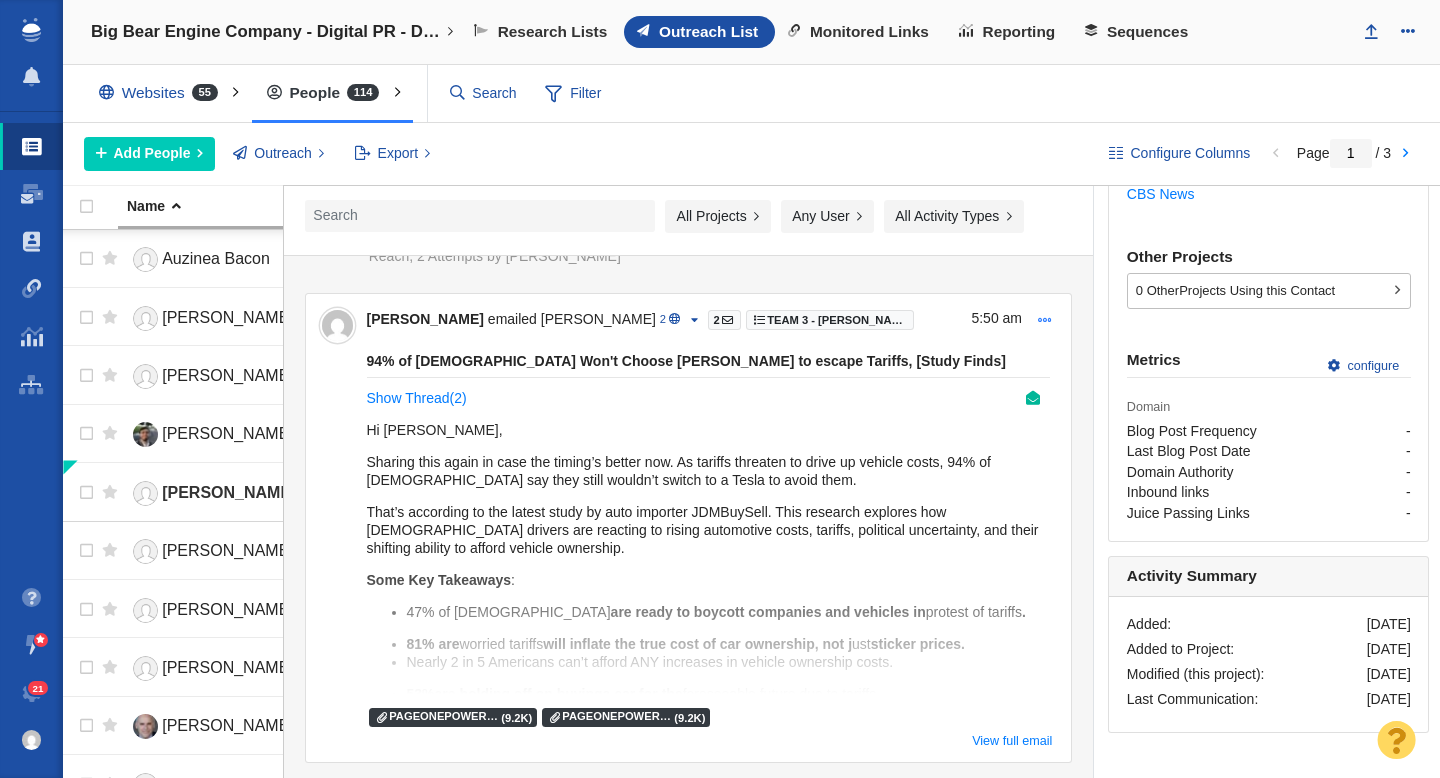 click at bounding box center [1045, 320] 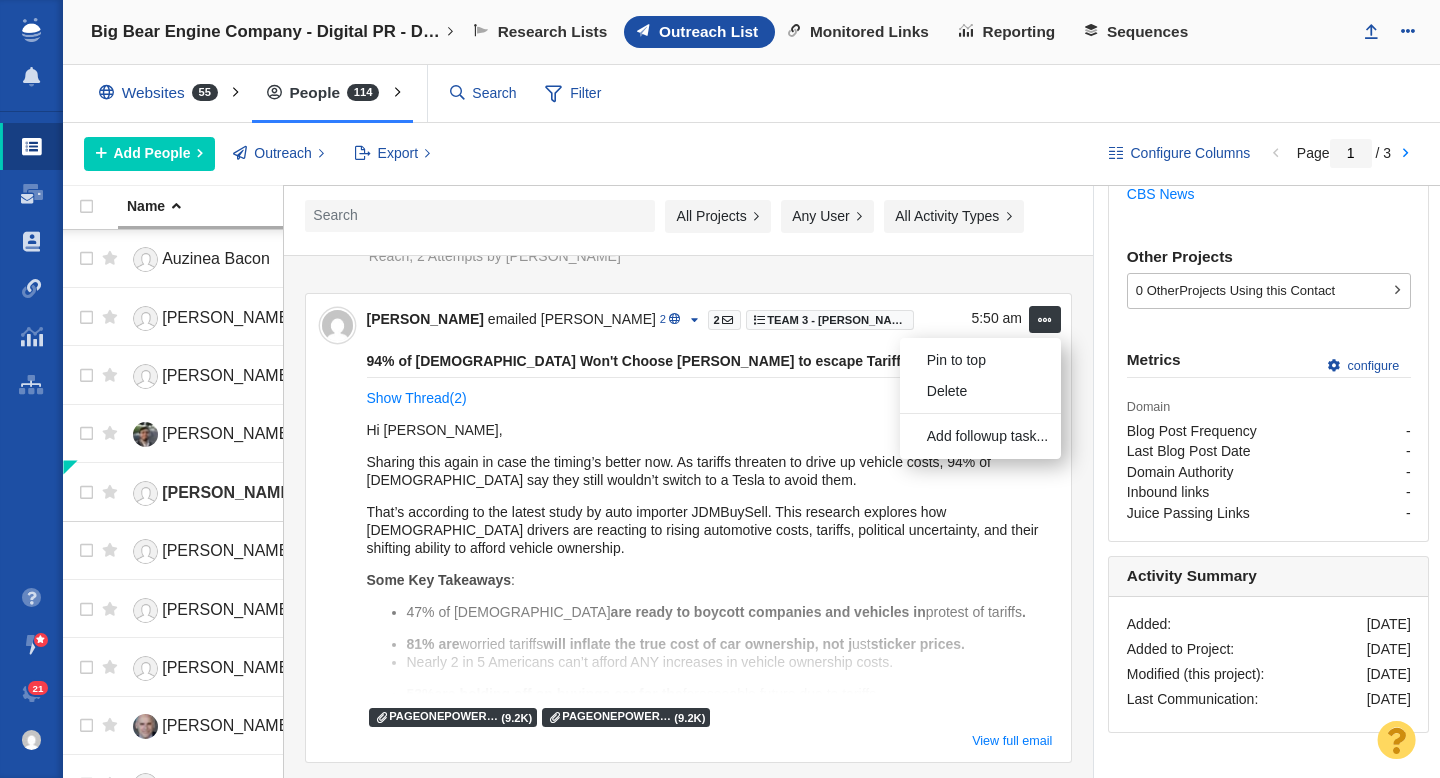 click on "Sharing this again in case the timing’s better now. As tariffs threaten to drive up vehicle costs, 94% of [DEMOGRAPHIC_DATA] say they still wouldn’t switch to a Tesla to avoid them." at bounding box center [709, 471] 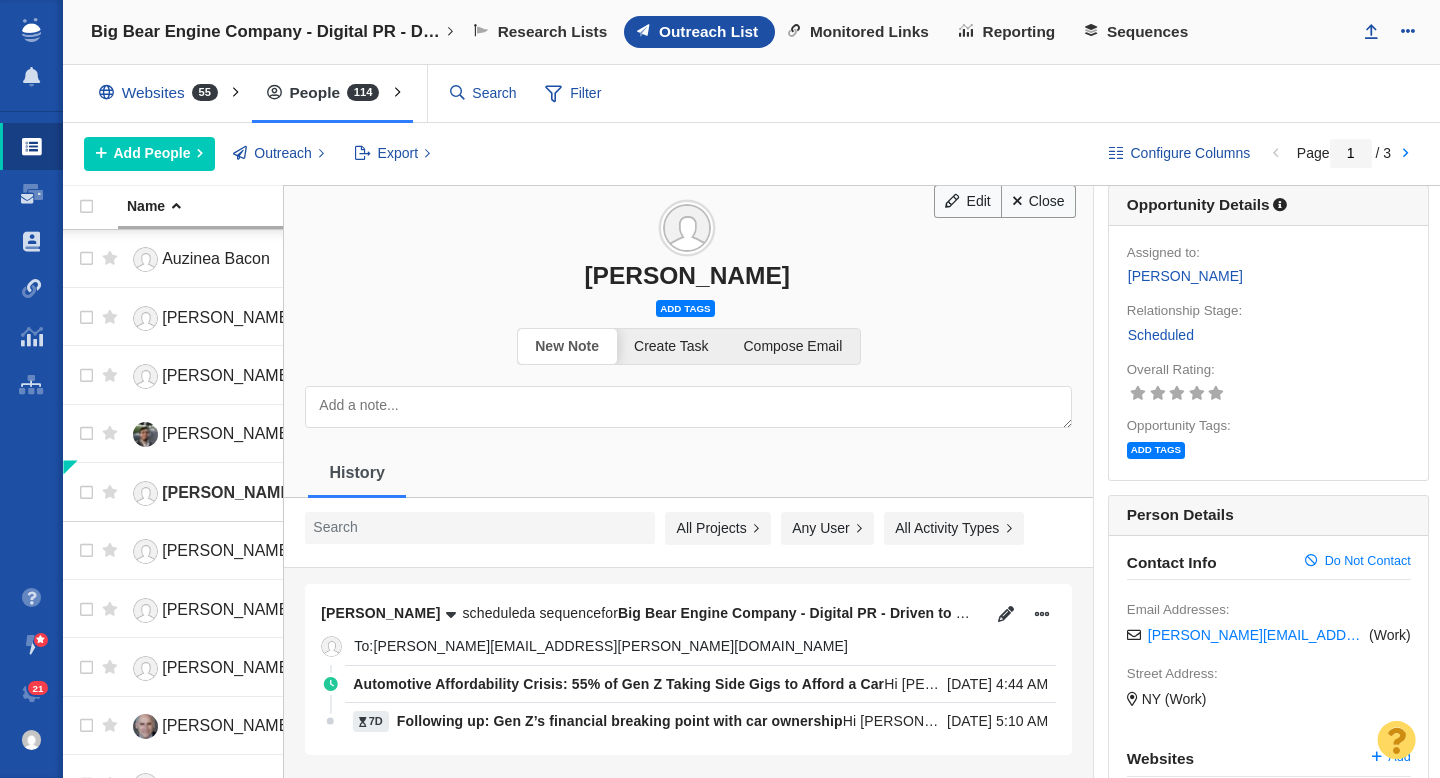 scroll, scrollTop: 0, scrollLeft: 0, axis: both 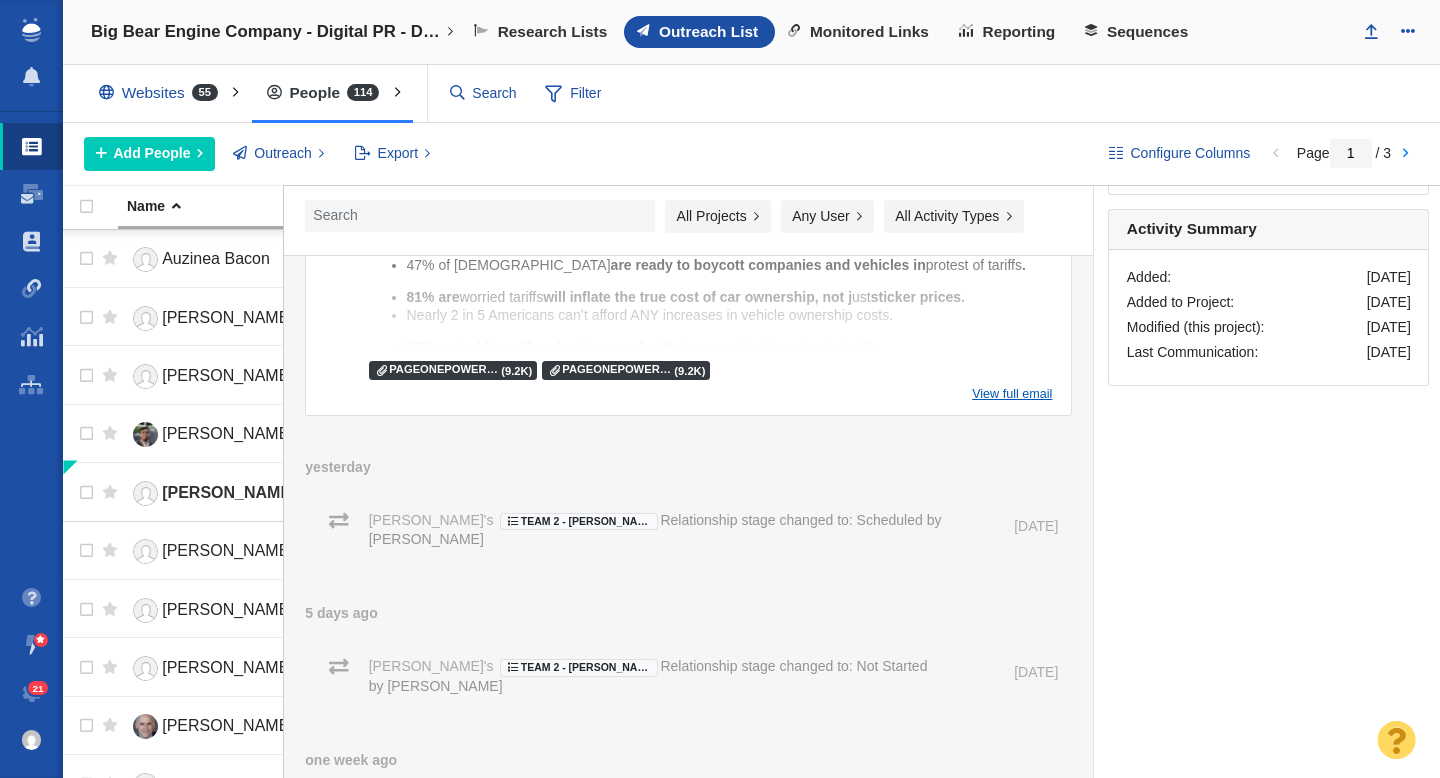 click on "View full email" at bounding box center [1012, 394] 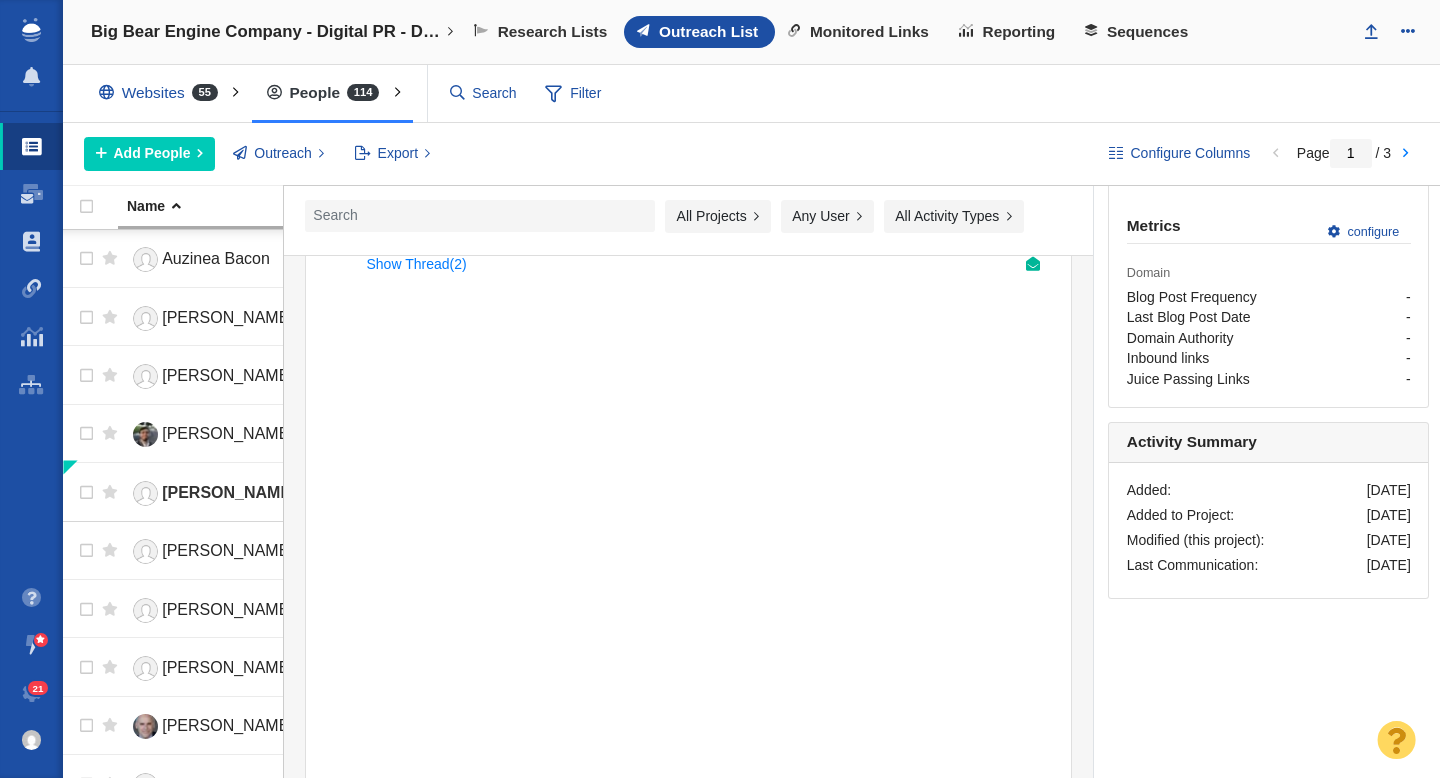scroll, scrollTop: 304, scrollLeft: 0, axis: vertical 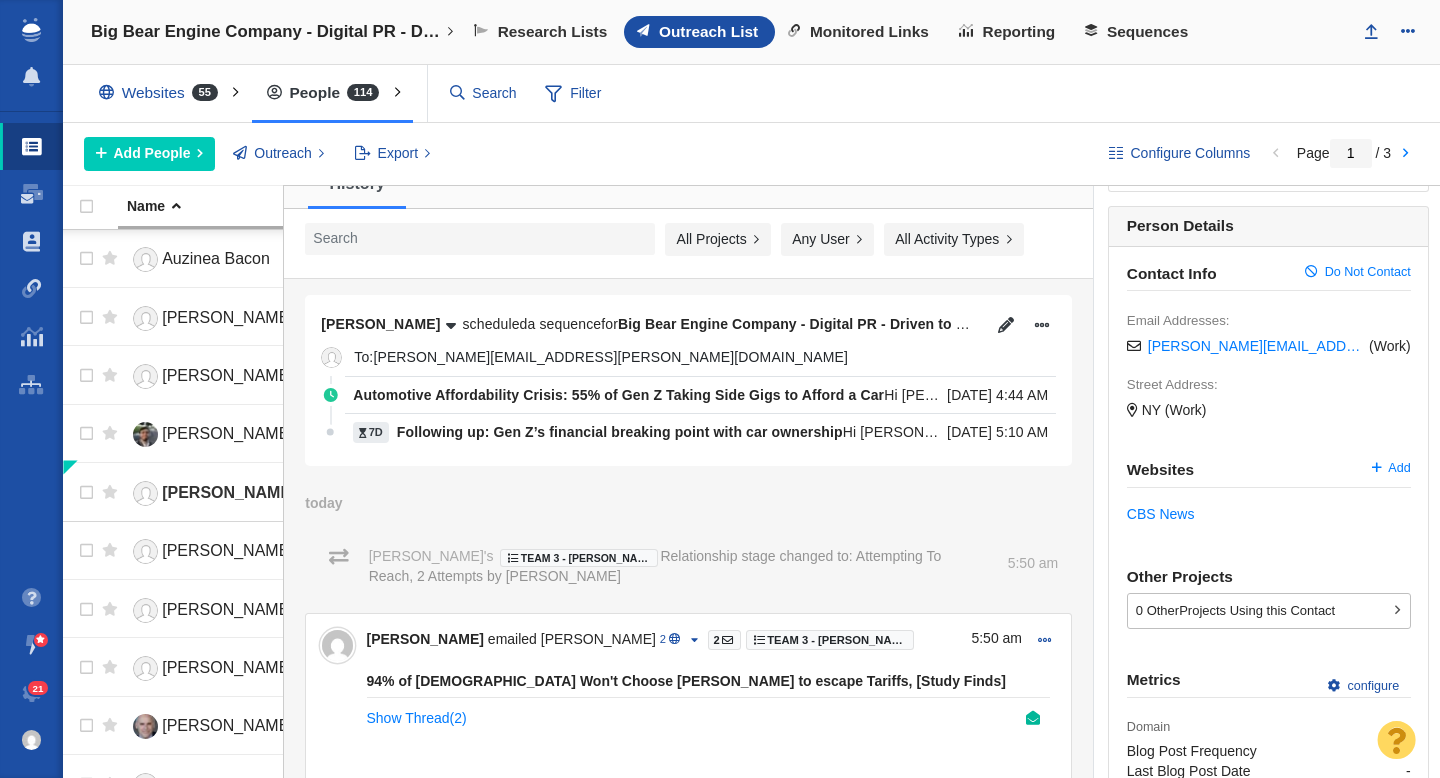 click on "Following up: Gen Z’s financial breaking point with car ownership" at bounding box center (620, 432) 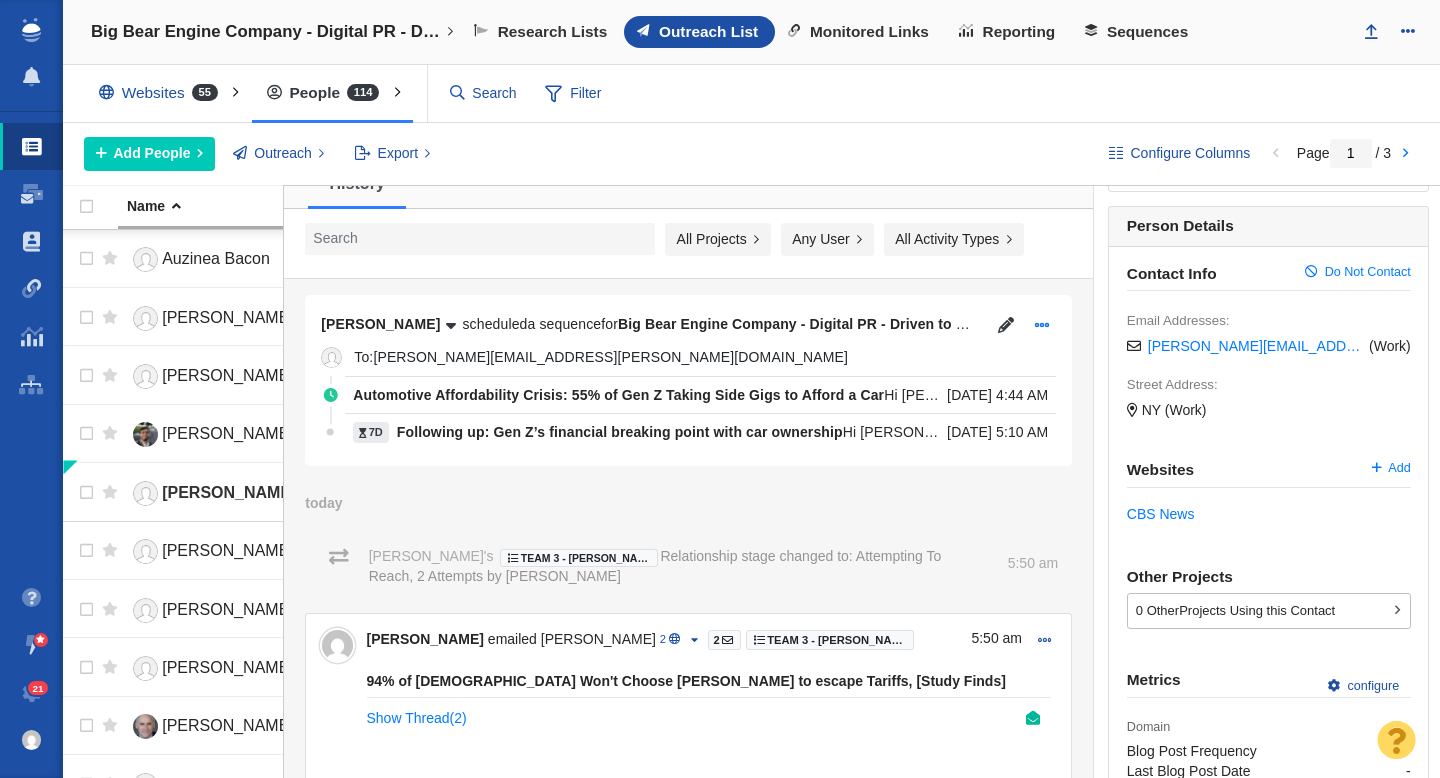 click at bounding box center [1042, 325] 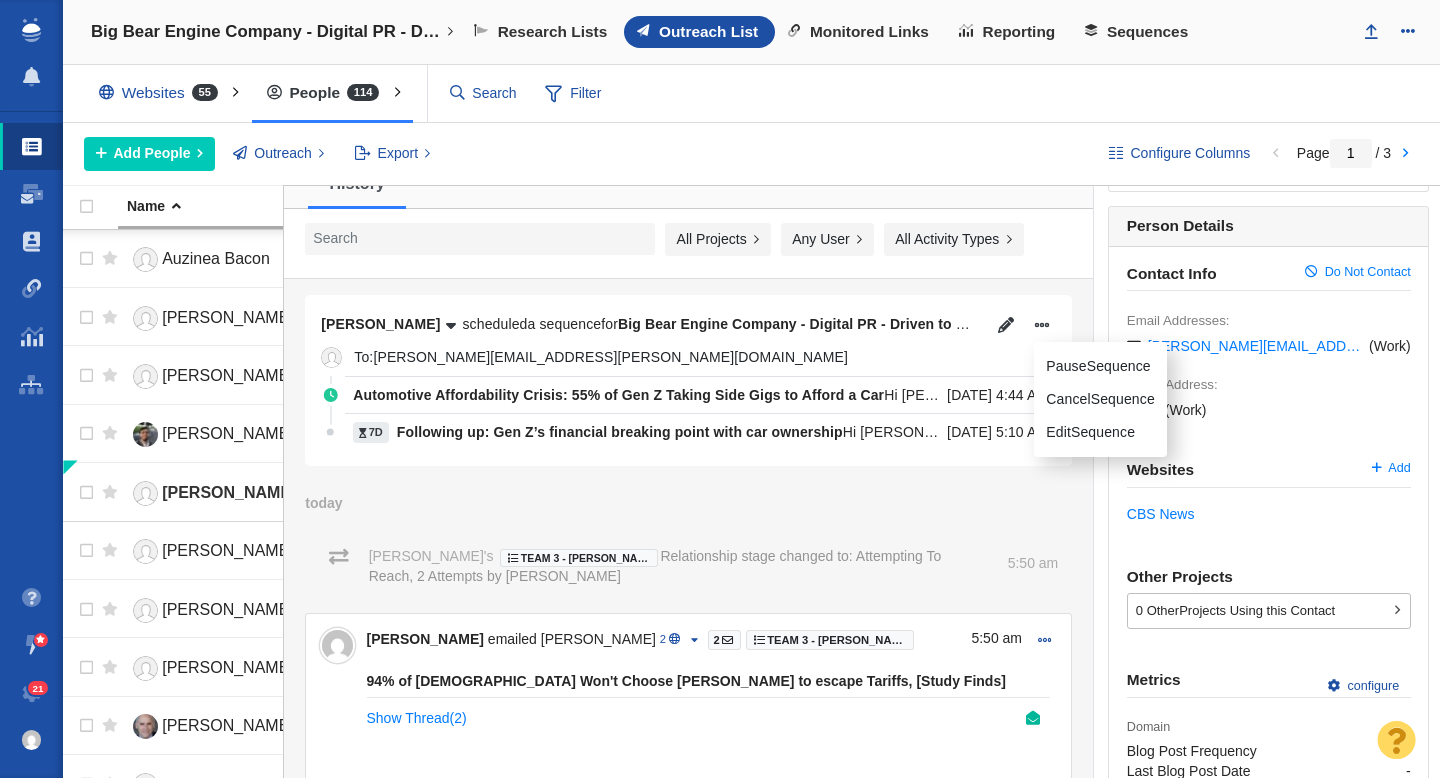 click on "Edit  Sequence" at bounding box center (1100, 432) 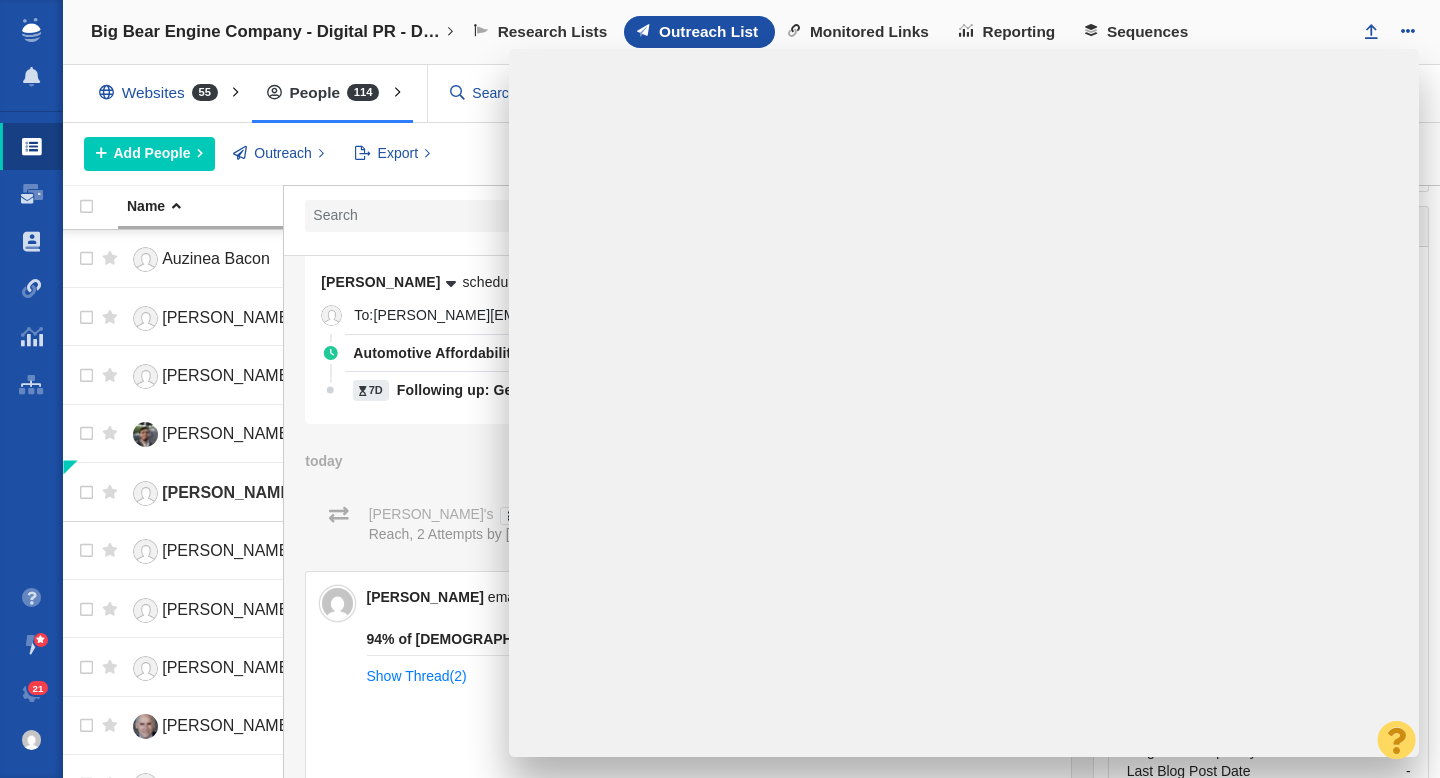 scroll, scrollTop: 262, scrollLeft: 0, axis: vertical 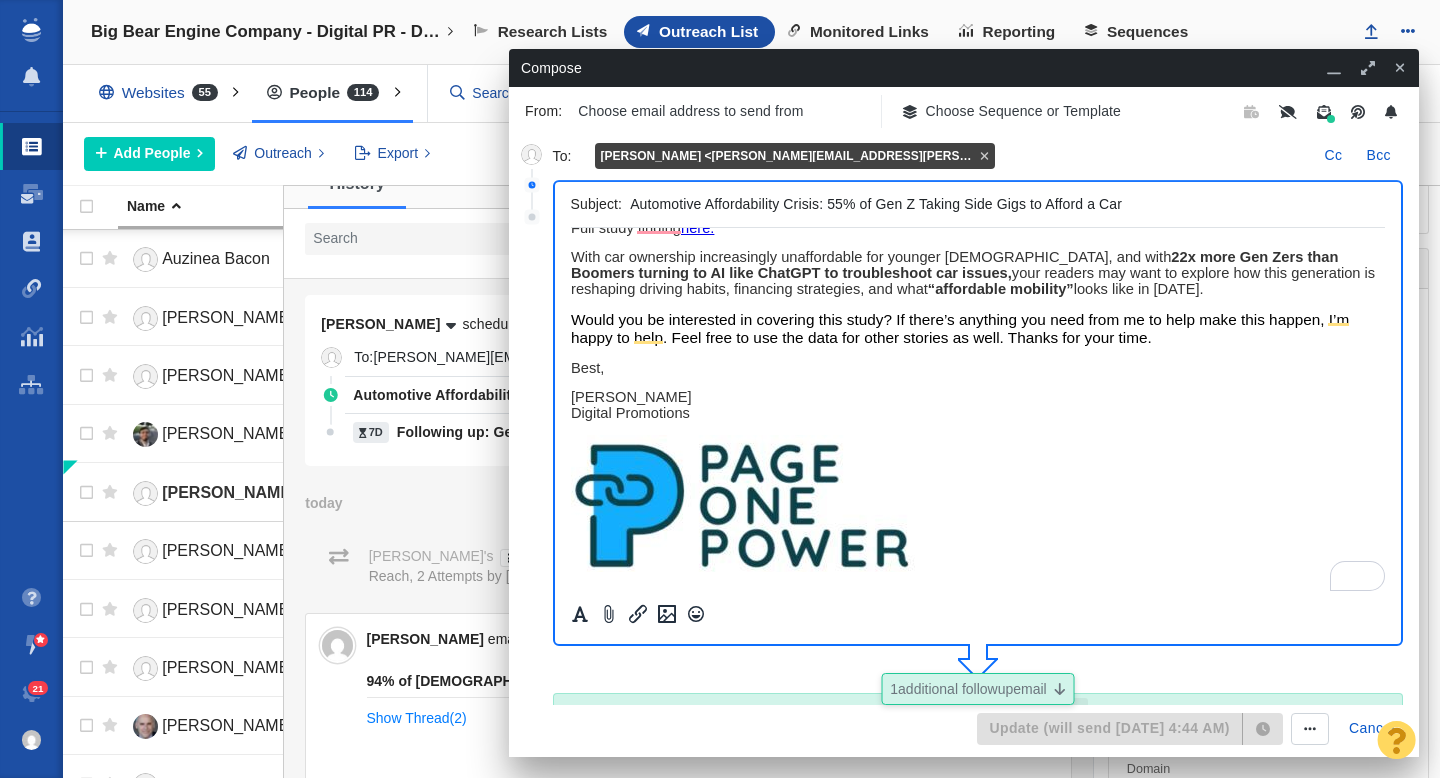 click 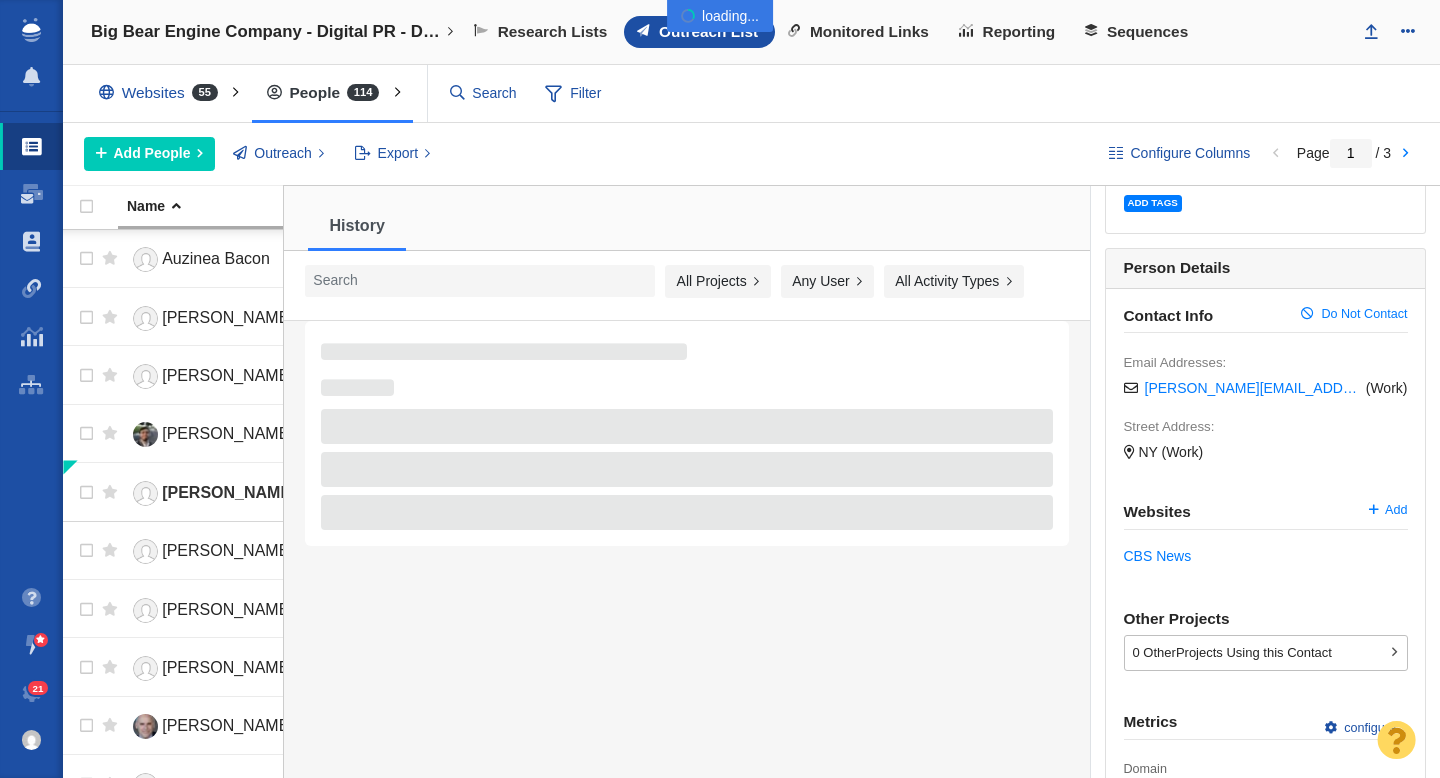 scroll, scrollTop: 304, scrollLeft: 0, axis: vertical 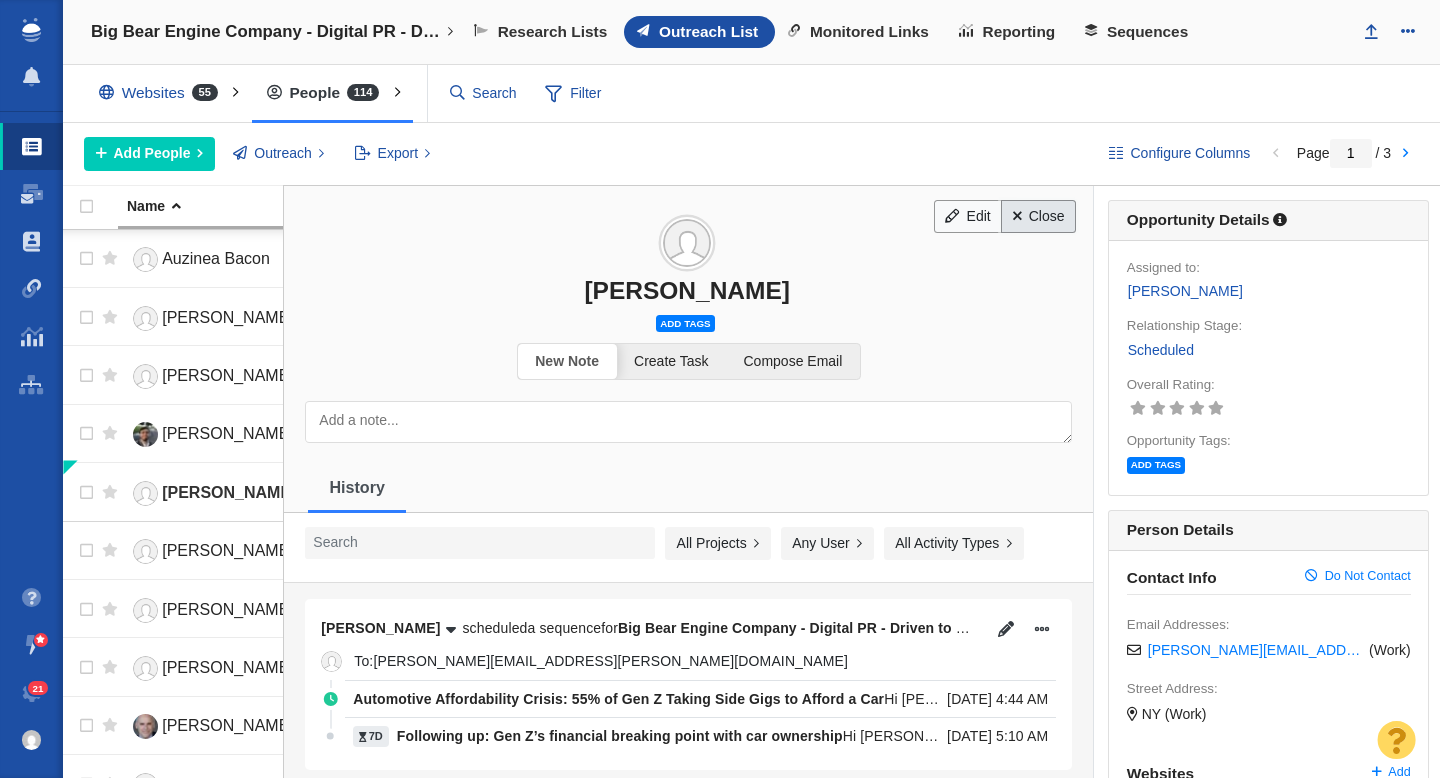 click on "Close" at bounding box center [1038, 217] 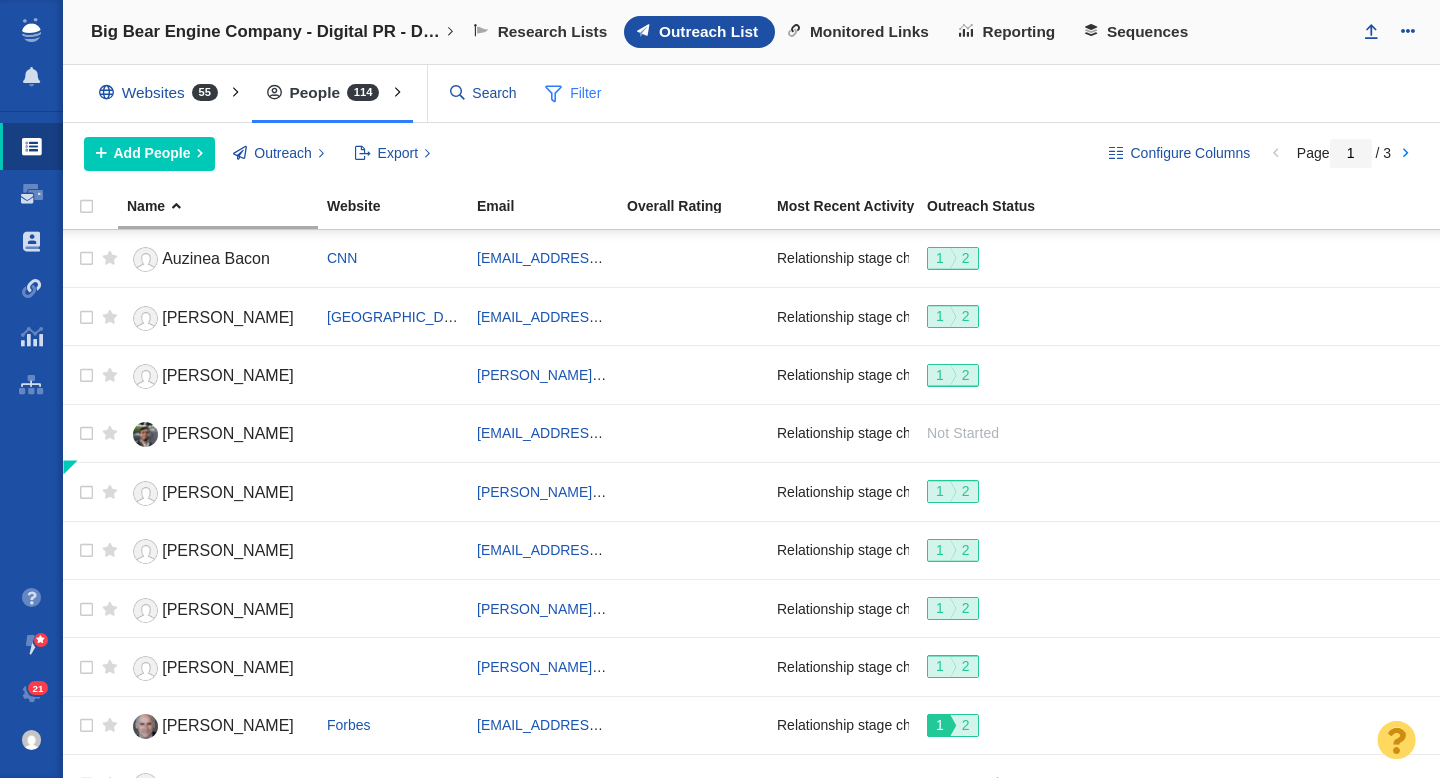 click on "Filter" at bounding box center [573, 94] 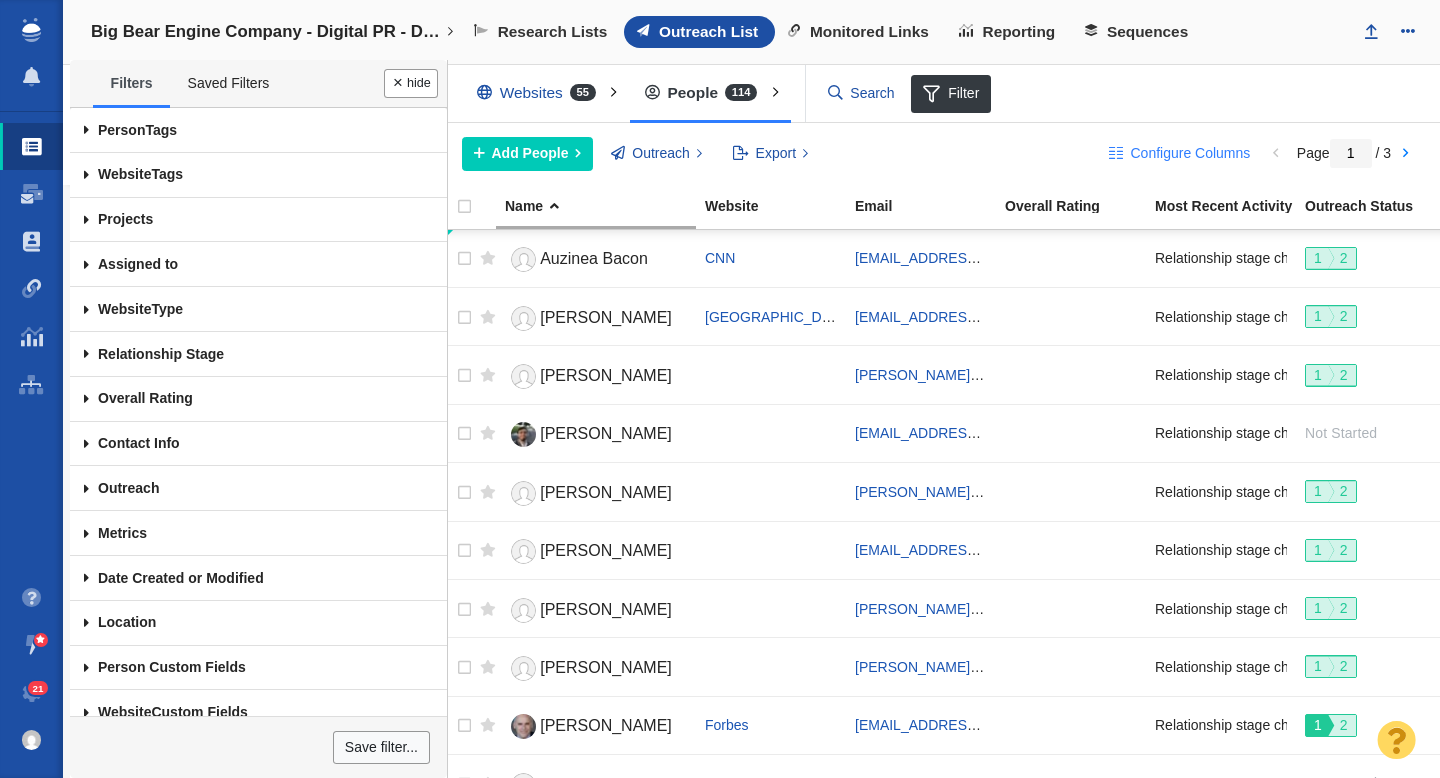 click on "Configure Columns" at bounding box center (1190, 153) 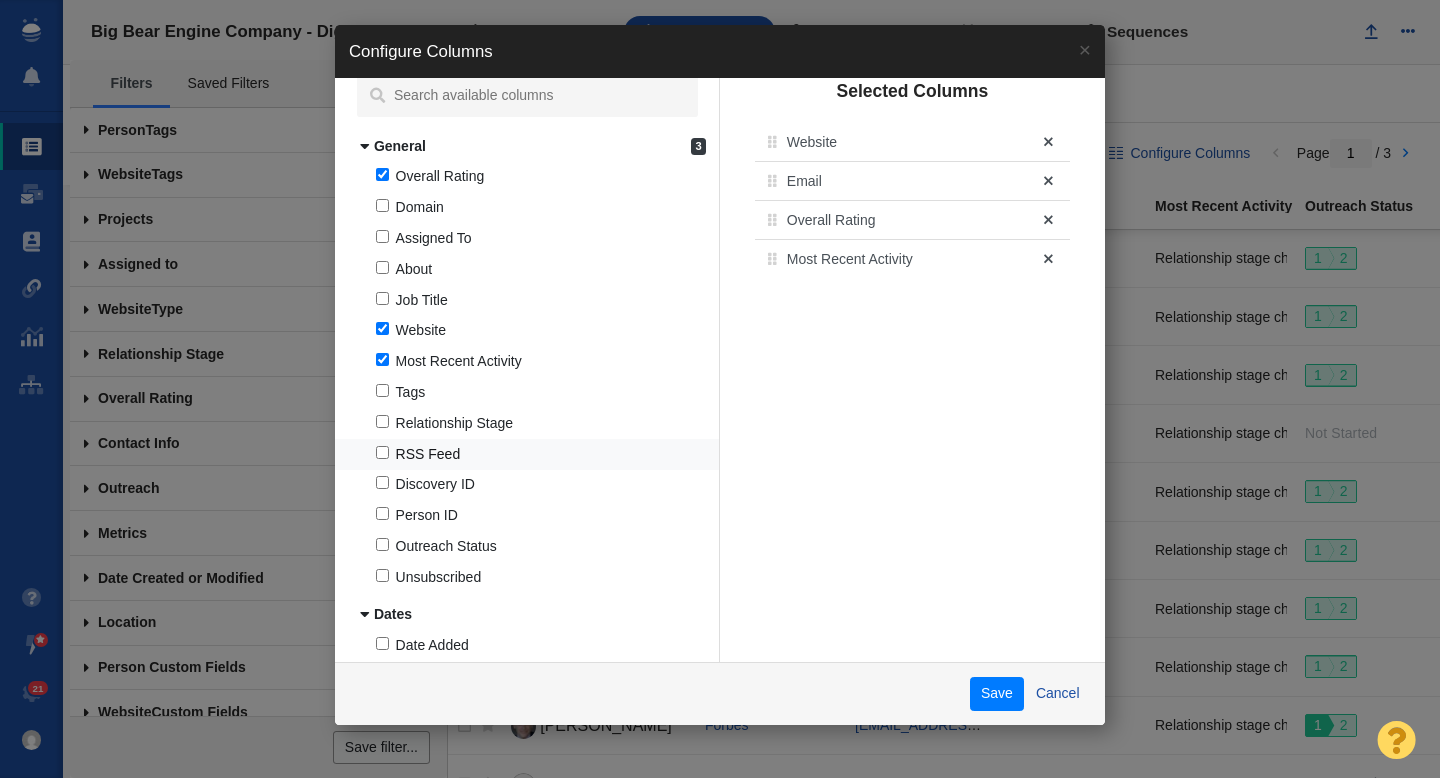 scroll, scrollTop: 0, scrollLeft: 0, axis: both 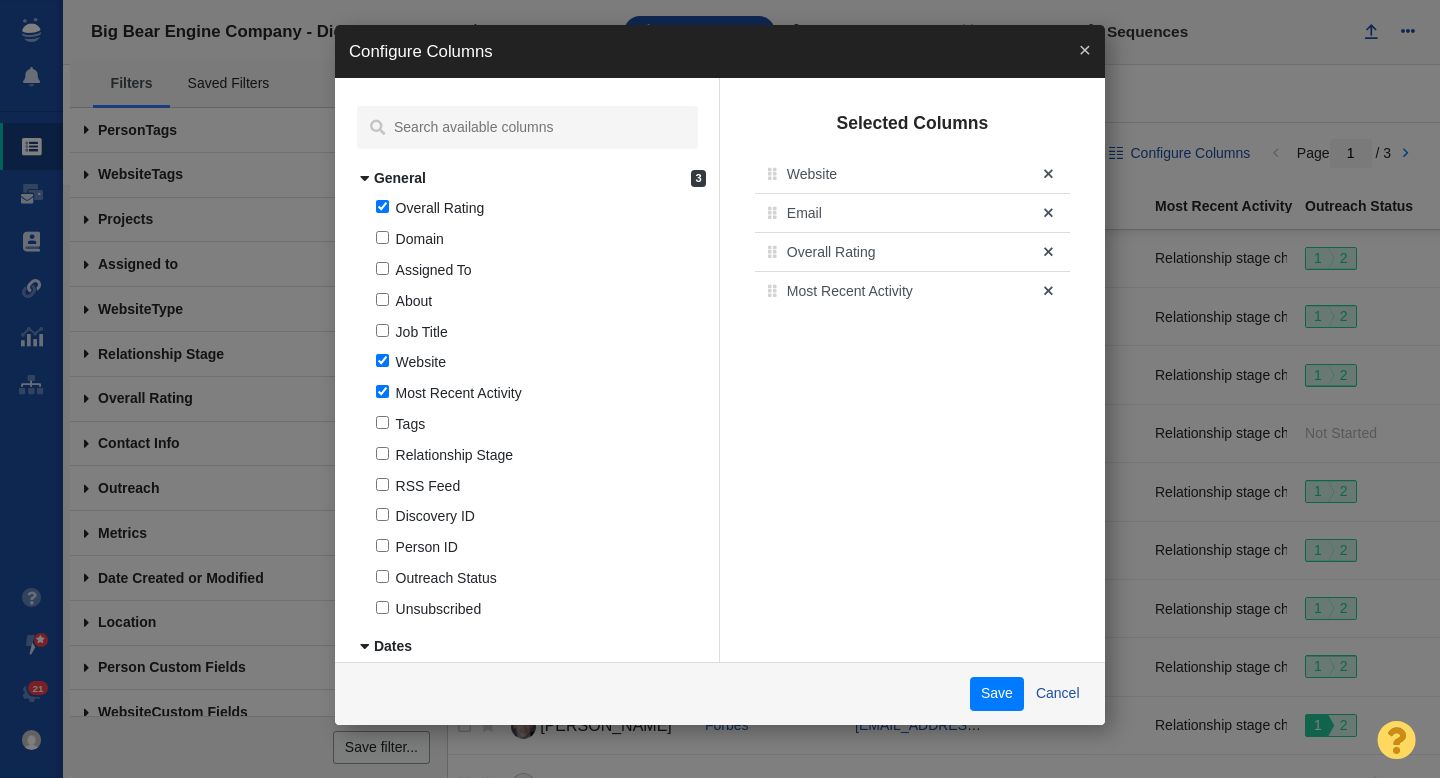 click on "×" at bounding box center (1085, 49) 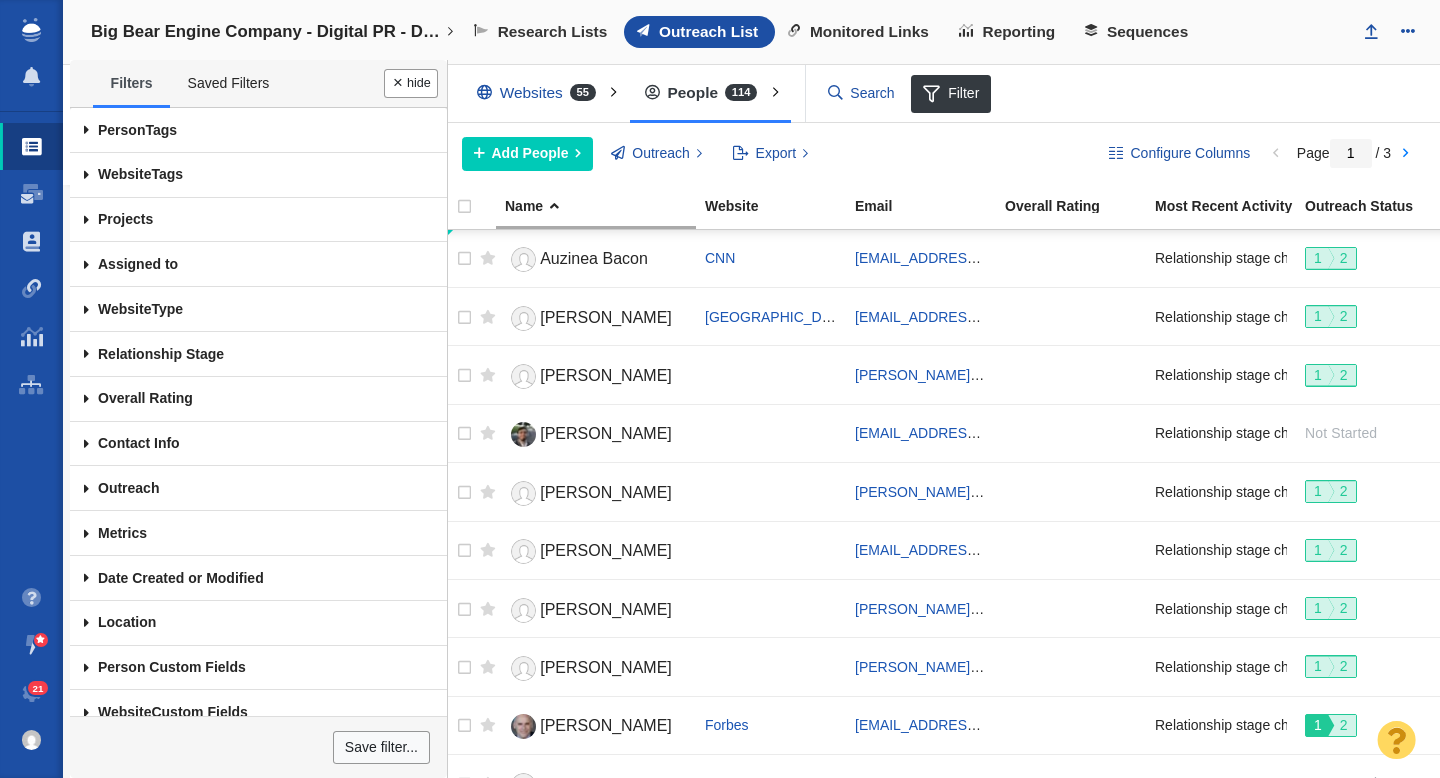 click at bounding box center (86, 264) 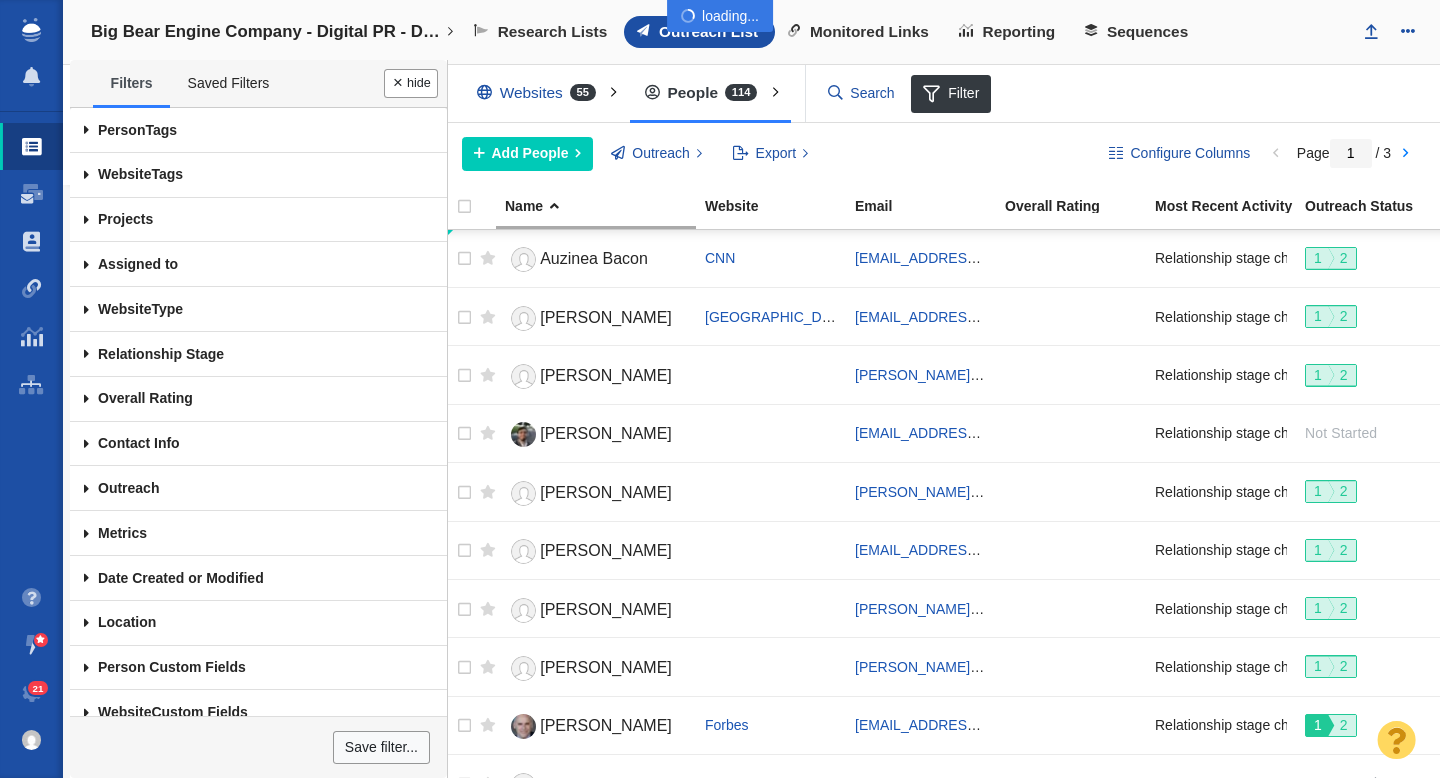 click at bounding box center (720, 389) 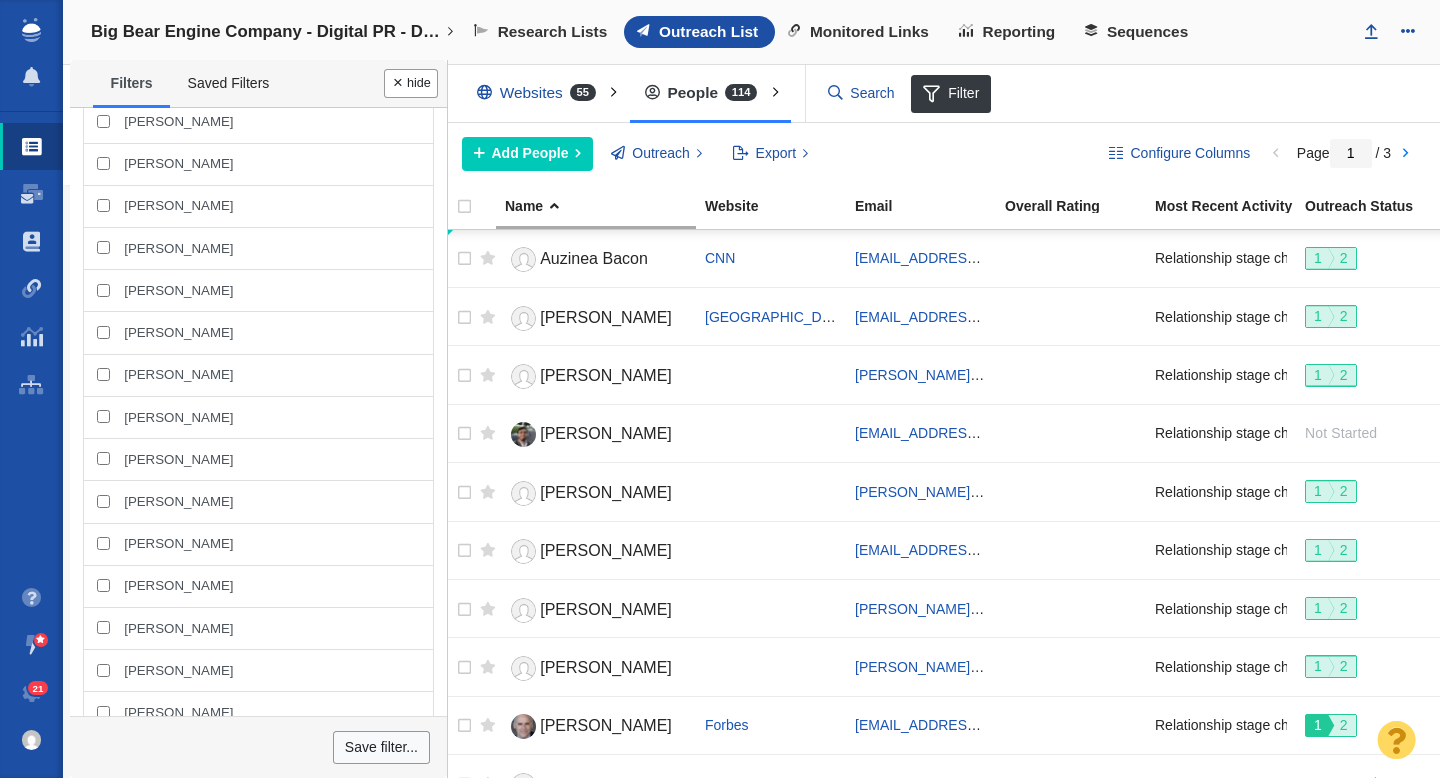 scroll, scrollTop: 436, scrollLeft: 0, axis: vertical 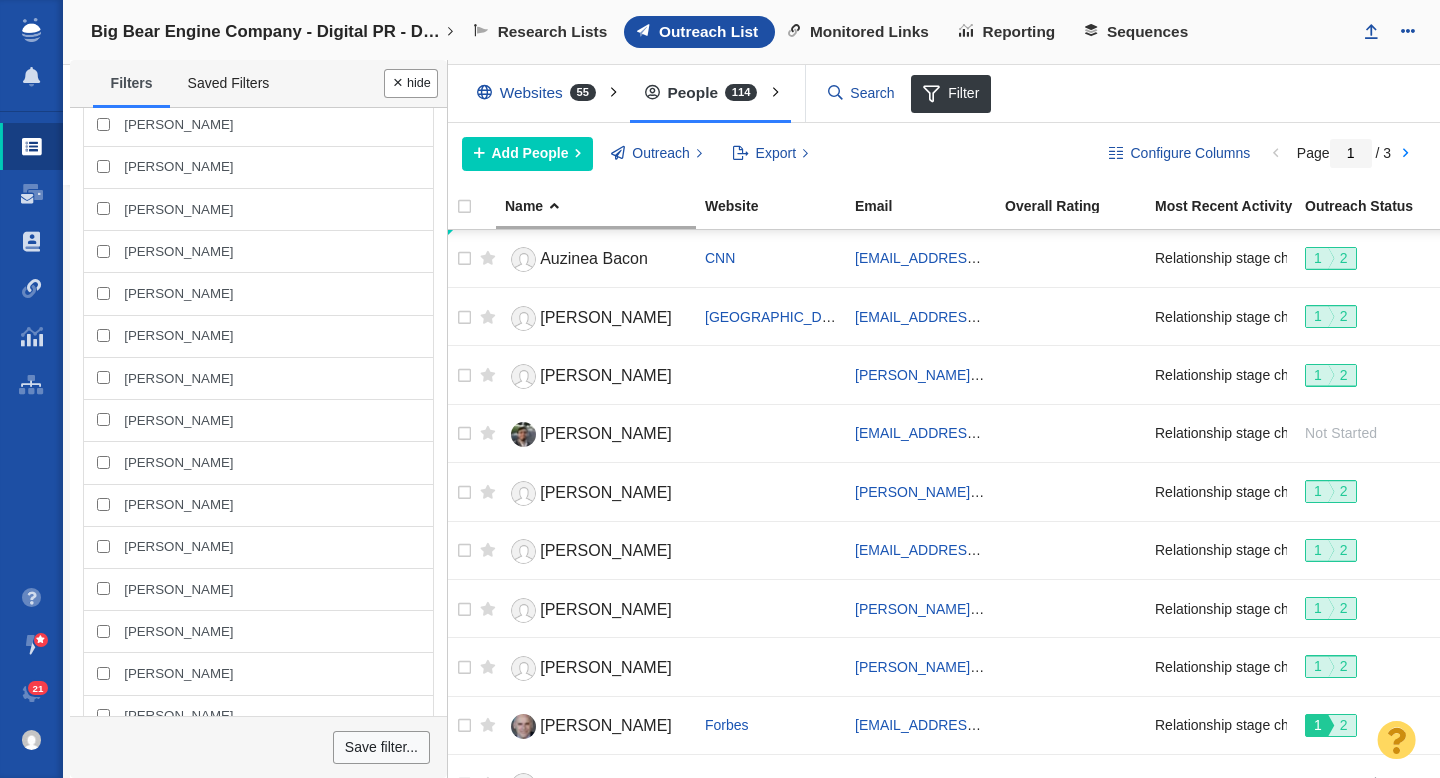 click on "[PERSON_NAME]" at bounding box center (103, 504) 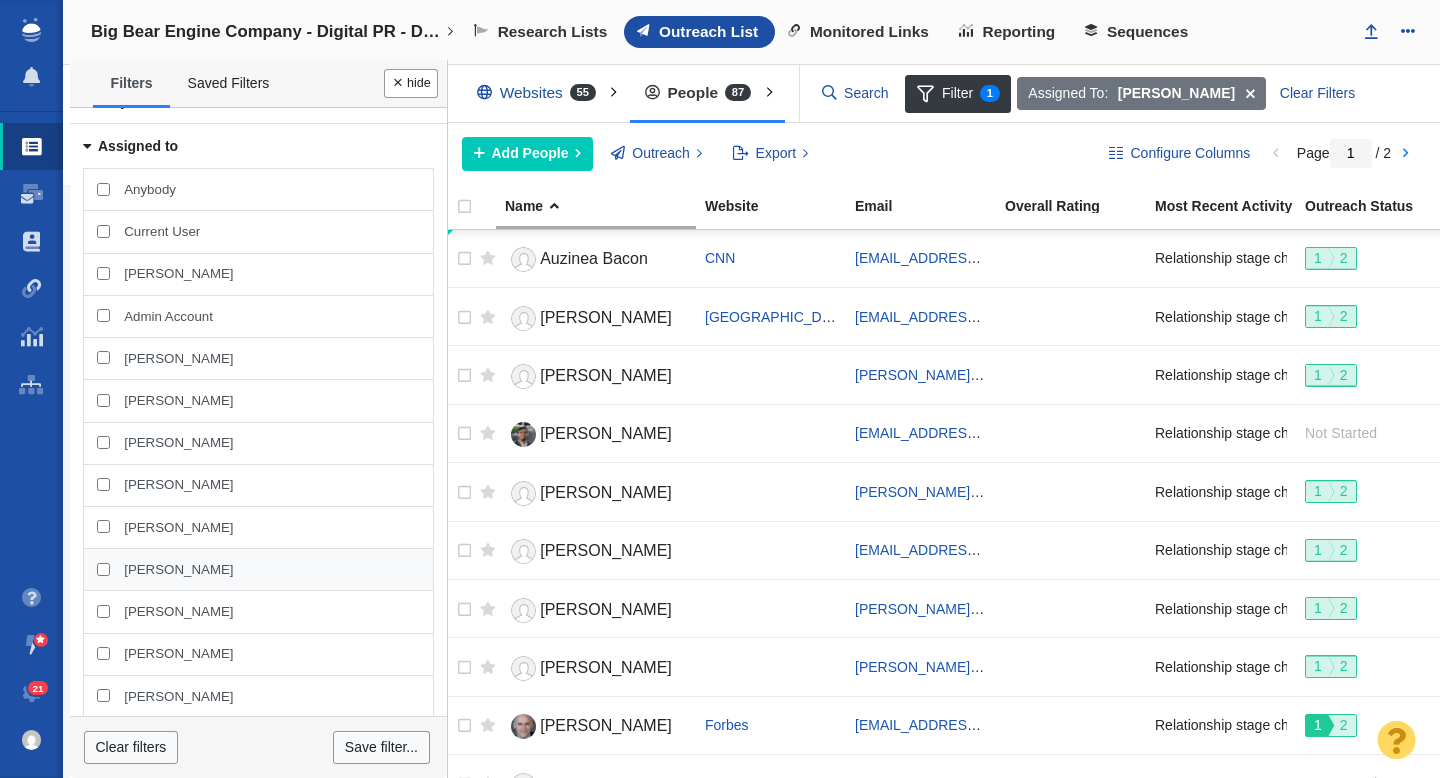 scroll, scrollTop: 0, scrollLeft: 0, axis: both 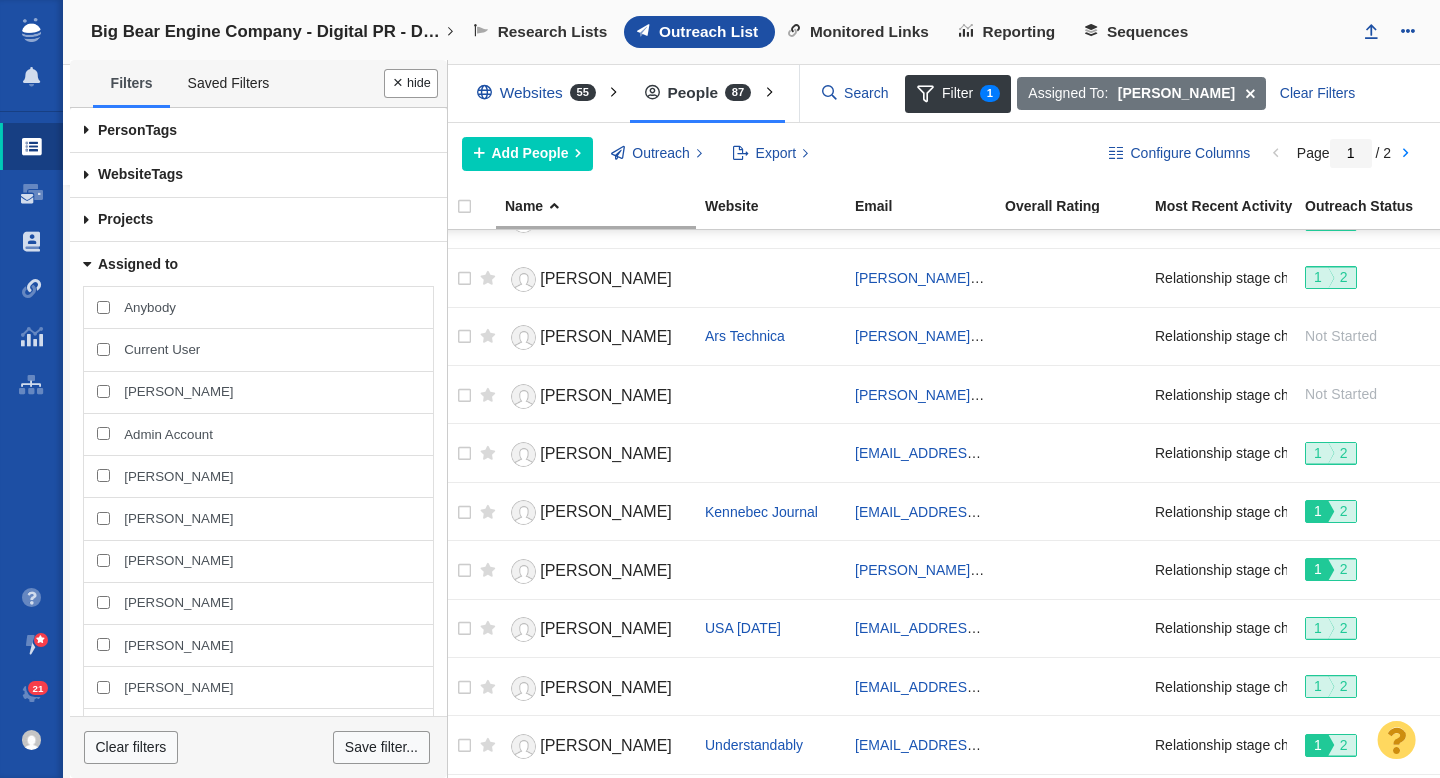 click on "[PERSON_NAME]" at bounding box center [103, 391] 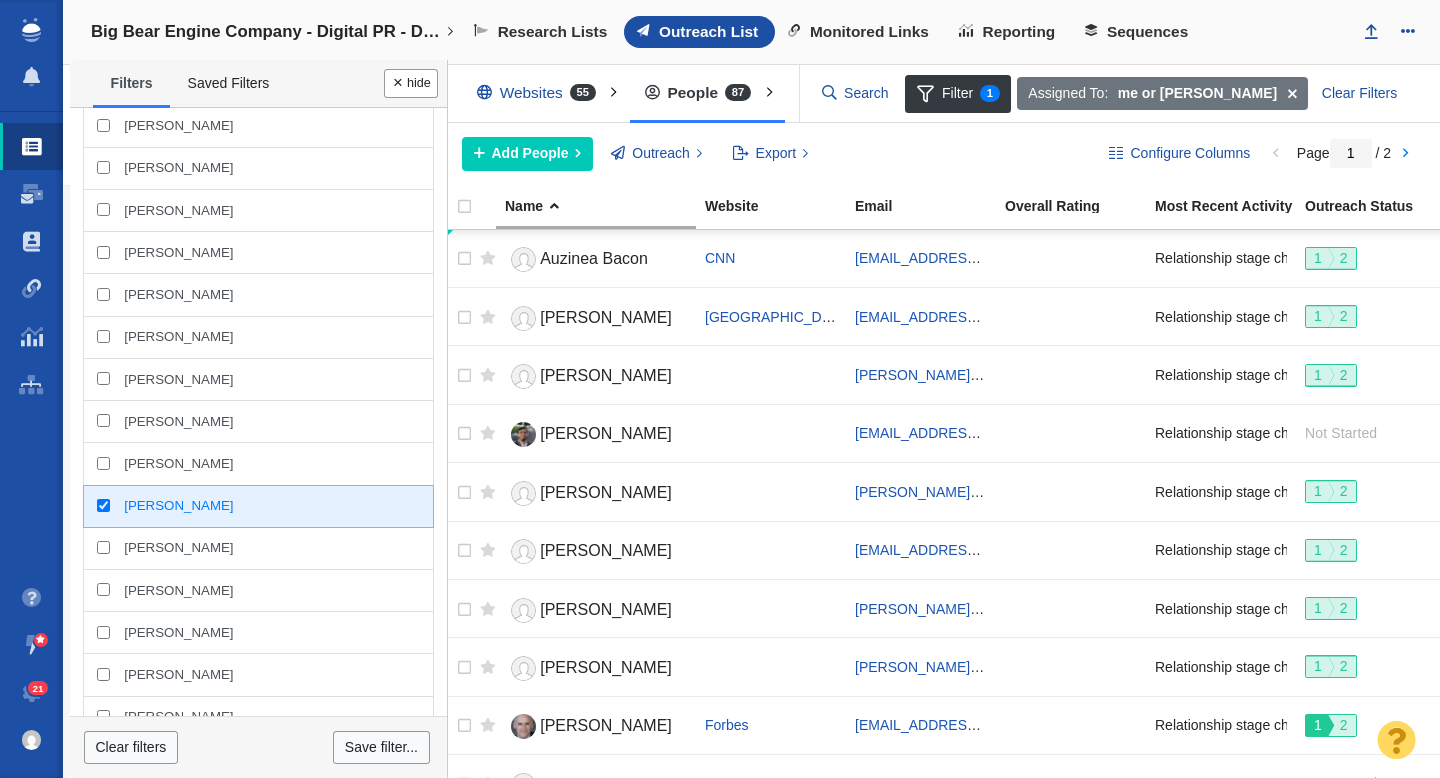 scroll, scrollTop: 493, scrollLeft: 0, axis: vertical 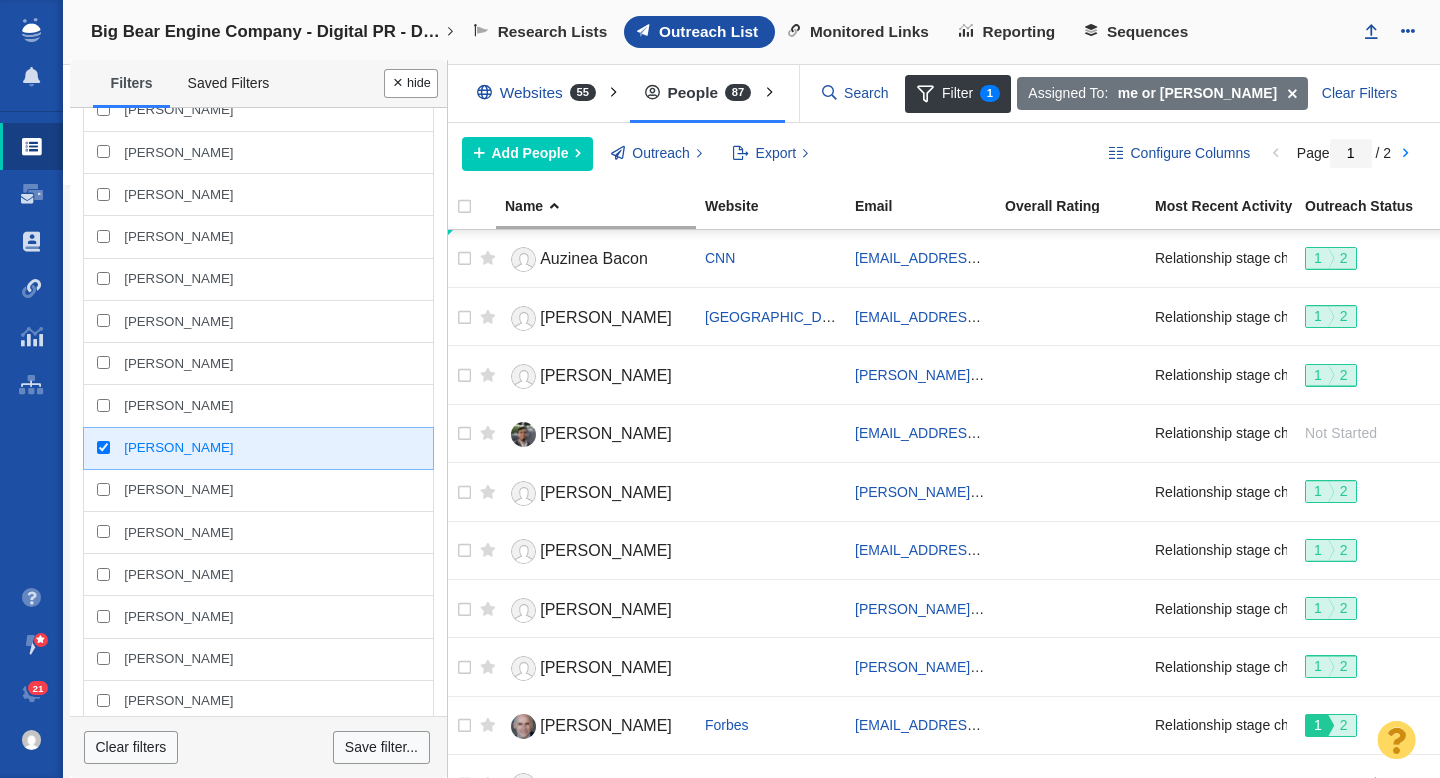 click on "[PERSON_NAME]" at bounding box center [258, 448] 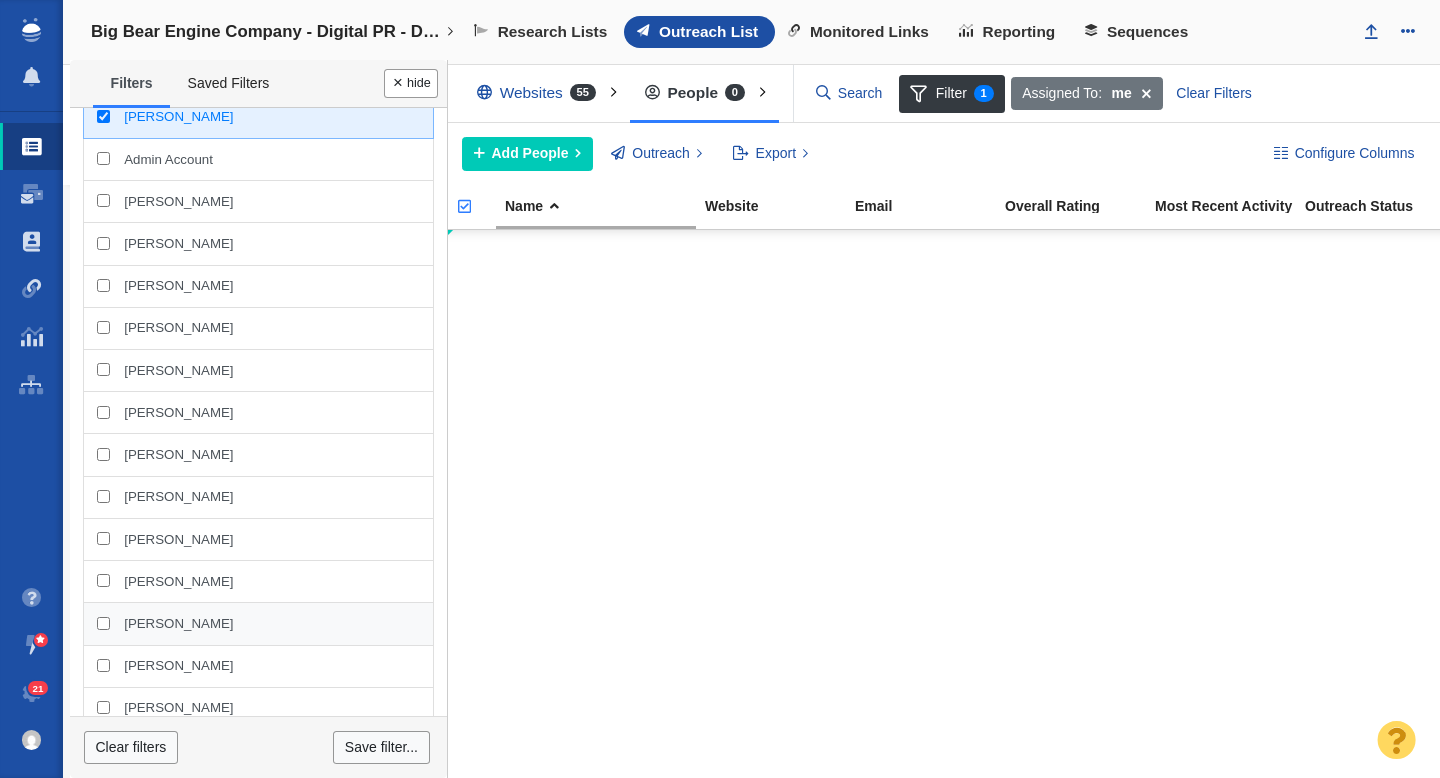 scroll, scrollTop: 0, scrollLeft: 0, axis: both 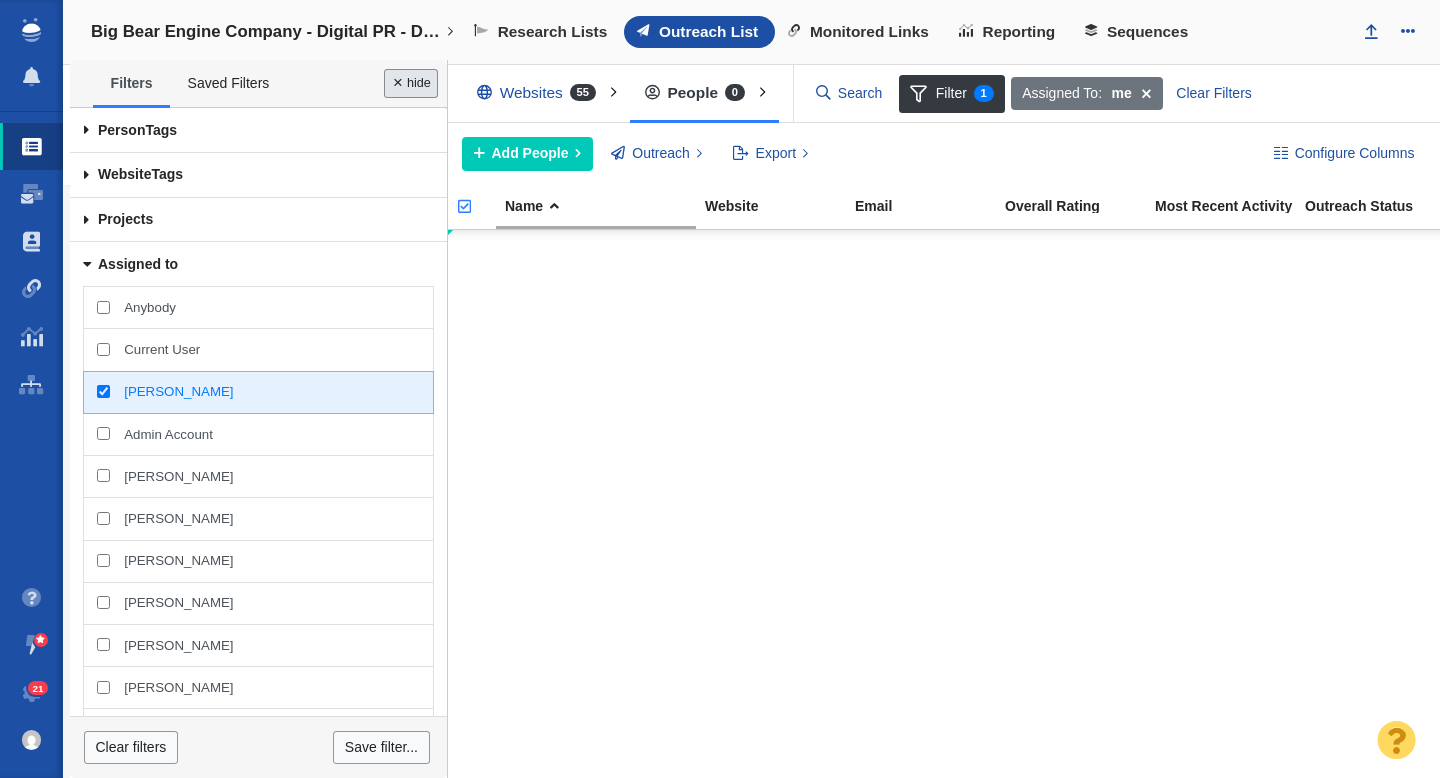 click on "Done" at bounding box center (411, 83) 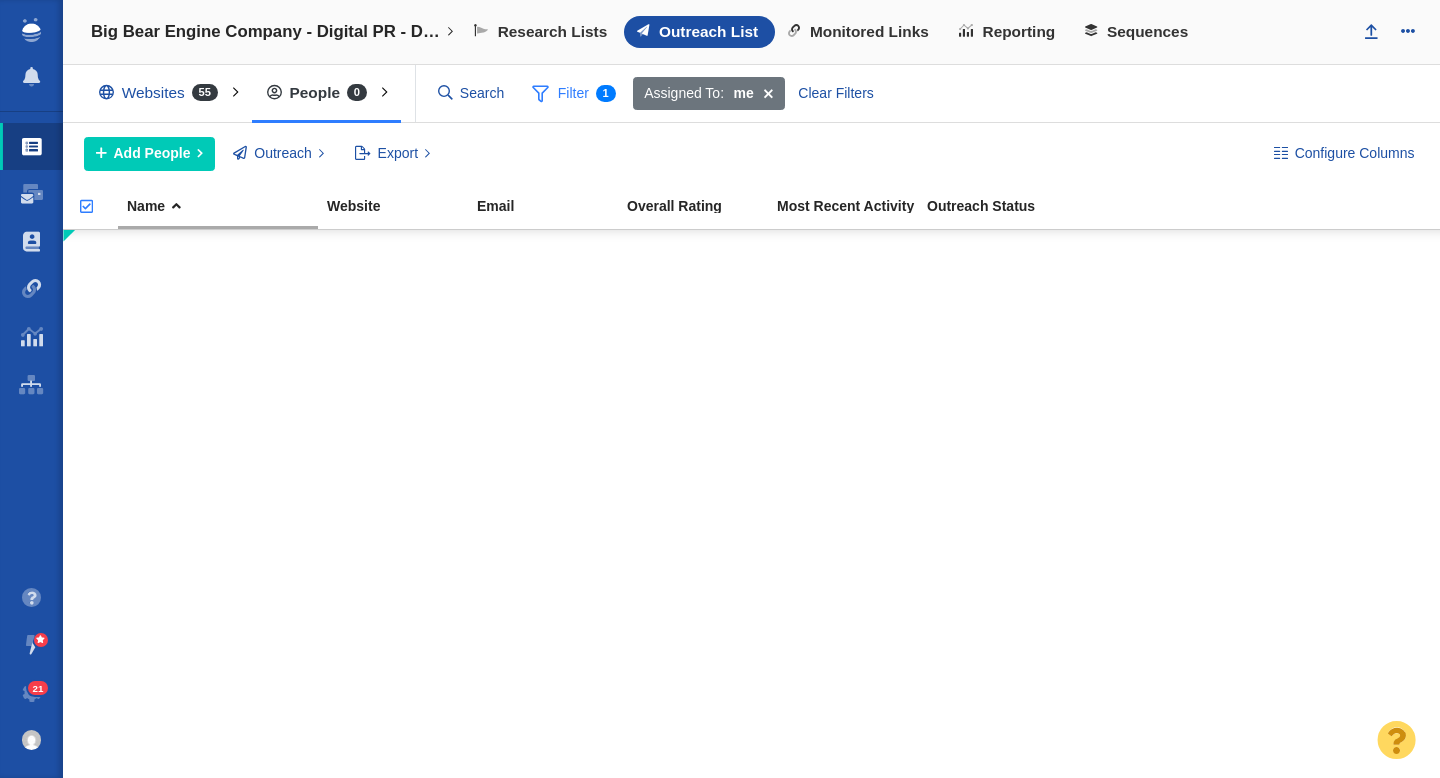 click on "Filter  1" at bounding box center [574, 94] 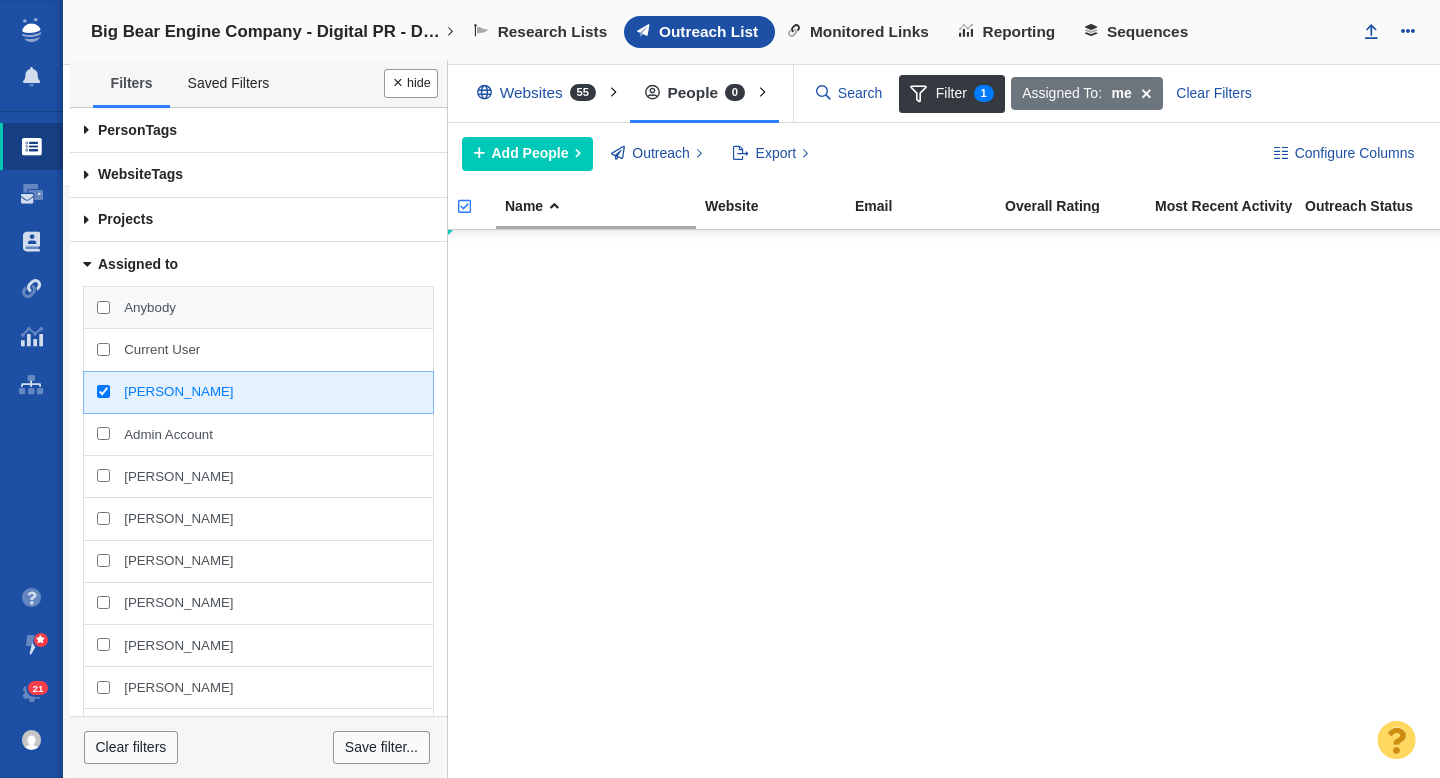 click on "Anybody" at bounding box center [258, 307] 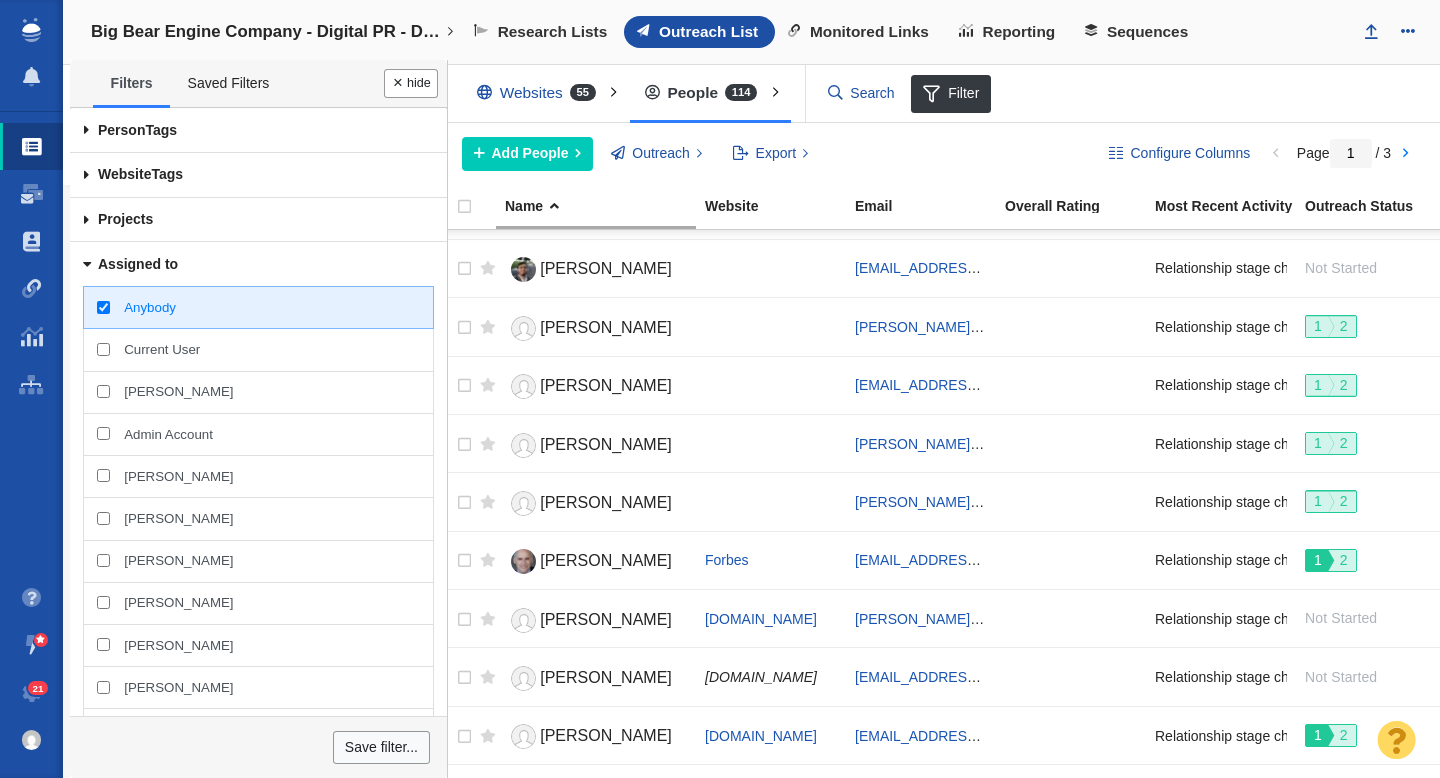 scroll, scrollTop: 0, scrollLeft: 0, axis: both 